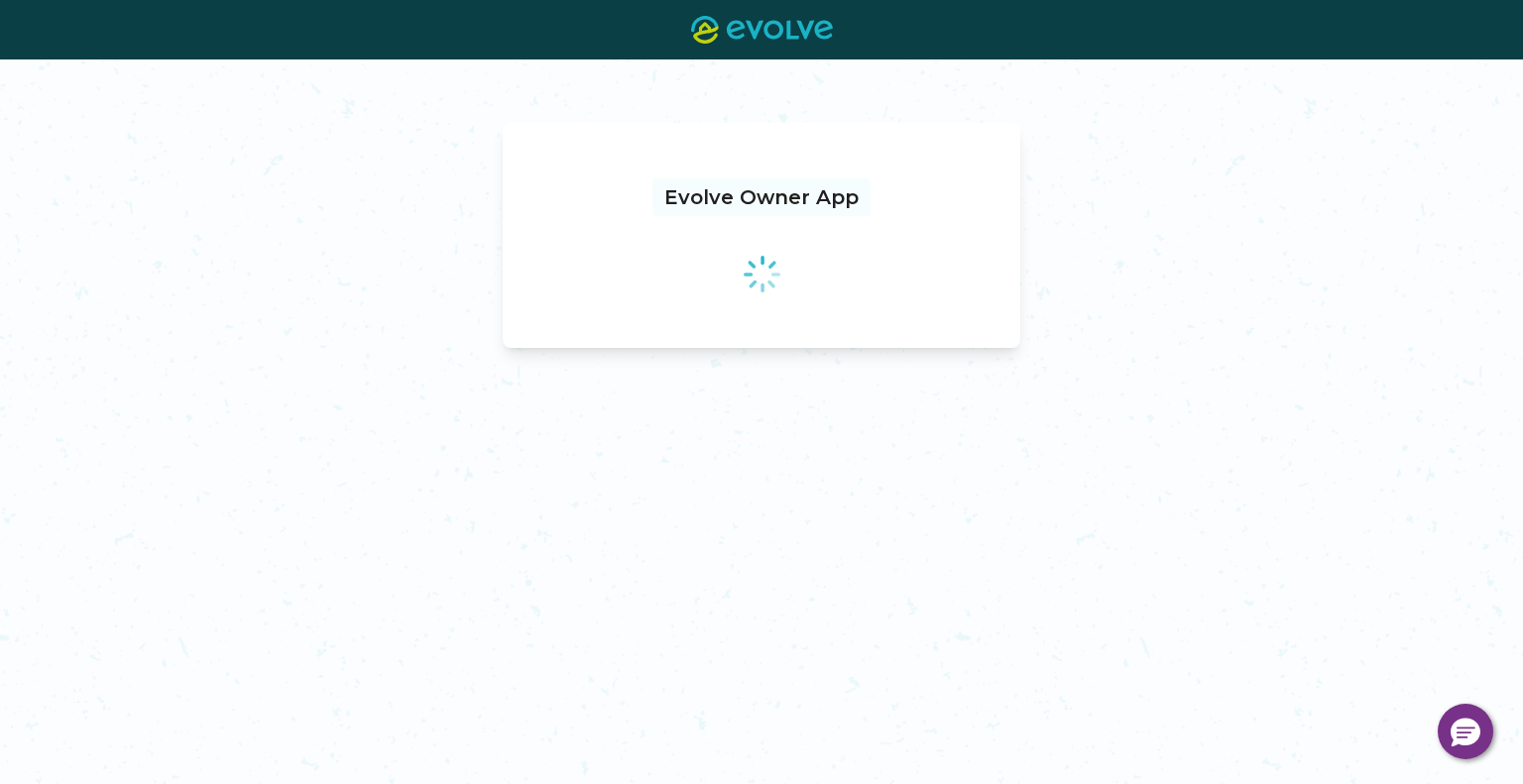 scroll, scrollTop: 0, scrollLeft: 0, axis: both 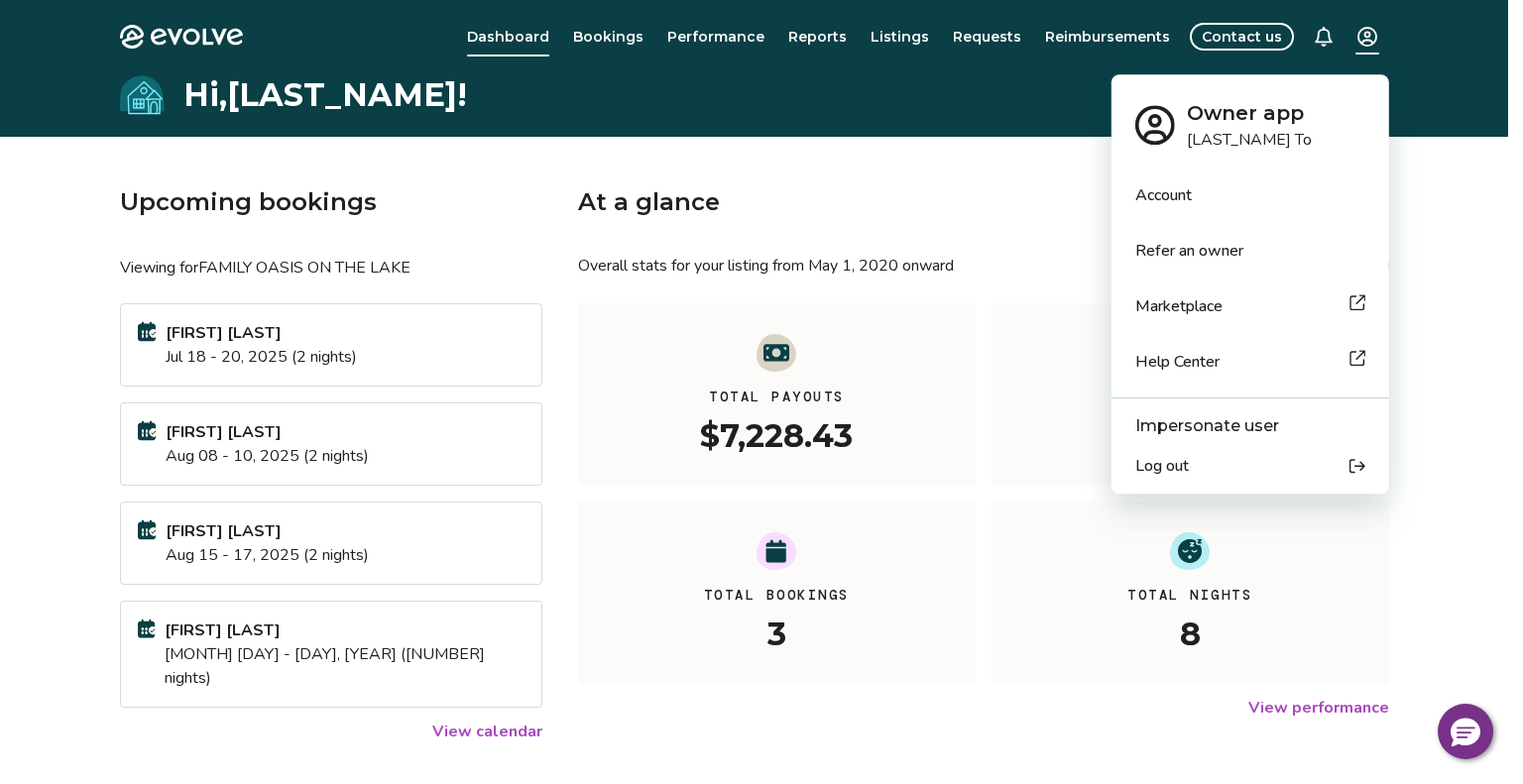 click on "Evolve Dashboard Bookings Performance Reports Listings Requests Reimbursements Contact us Hi,  [LAST_NAME] ! Upcoming bookings Viewing for  FAMILY OASIS ON THE LAKE [FIRST] [LAST] [MONTH] [DAY] - [DAY], [YEAR] ([NUMBER] nights) [FIRST] [LAST] [MONTH] [DAY] - [DAY], [YEAR] ([NUMBER] nights) [FIRST] [LAST] [MONTH] [DAY] - [DAY], [YEAR] ([NUMBER] nights) [FIRST] [LAST] [MONTH] [DAY] - [DAY], [YEAR] ([NUMBER] nights) View calendar At a glance Overall stats for your listing from [MONTH] [DAY], [YEAR] onward All YTD MTD Total Payouts [PRICE] Average Rate [PRICE] Total Bookings [NUMBER] Total Nights [NUMBER] View performance Looking for the booking site links to your listing? You can find these under the Listings overview © [YEAR]-[PRESENT_YEAR] Evolve Vacation Rental Network Privacy Policy | Terms of Service Owner app [LAST_NAME]   To Account Refer an owner Marketplace Help Center Impersonate user Log out" at bounding box center [762, 522] 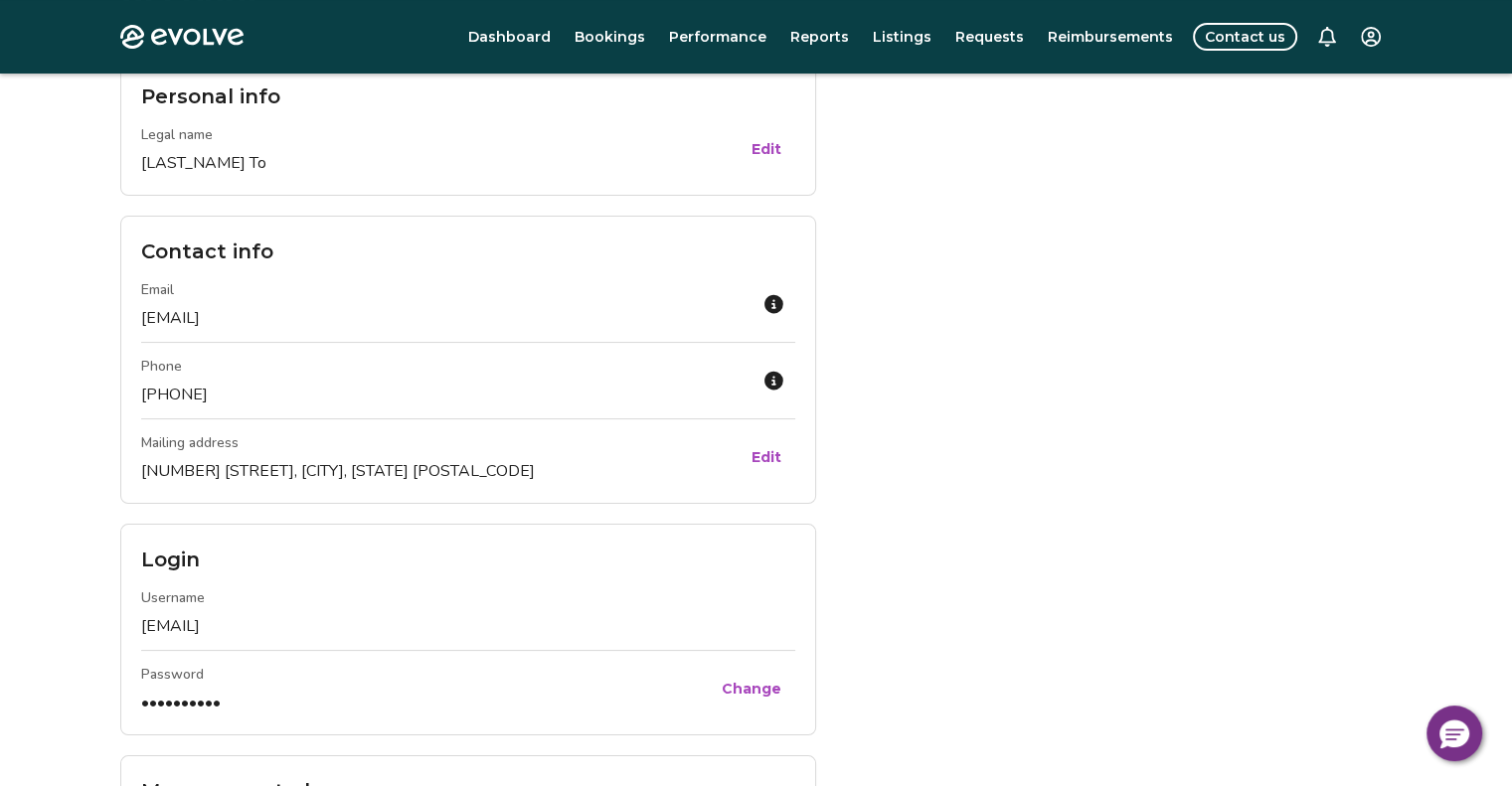 scroll, scrollTop: 0, scrollLeft: 0, axis: both 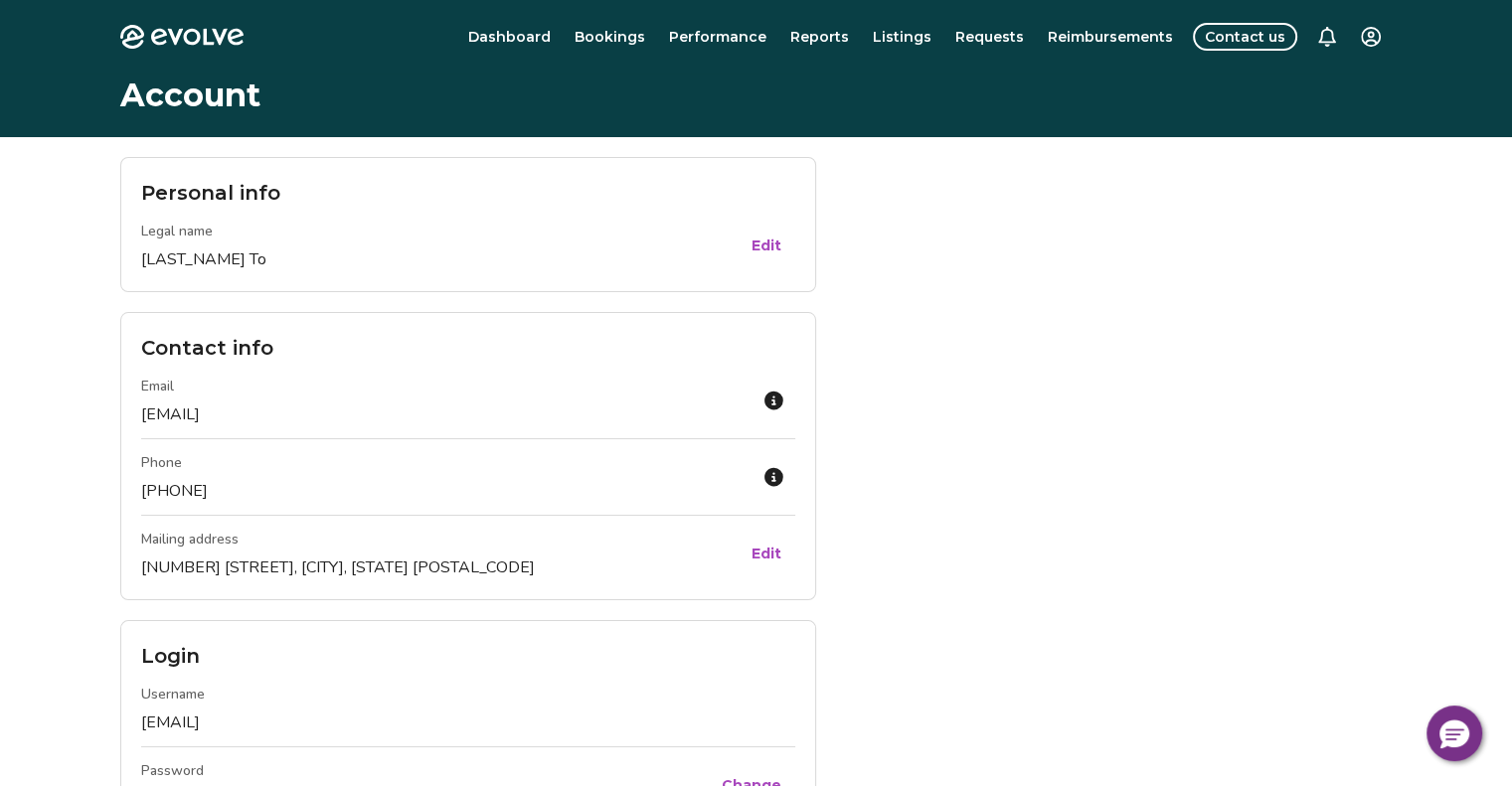 click 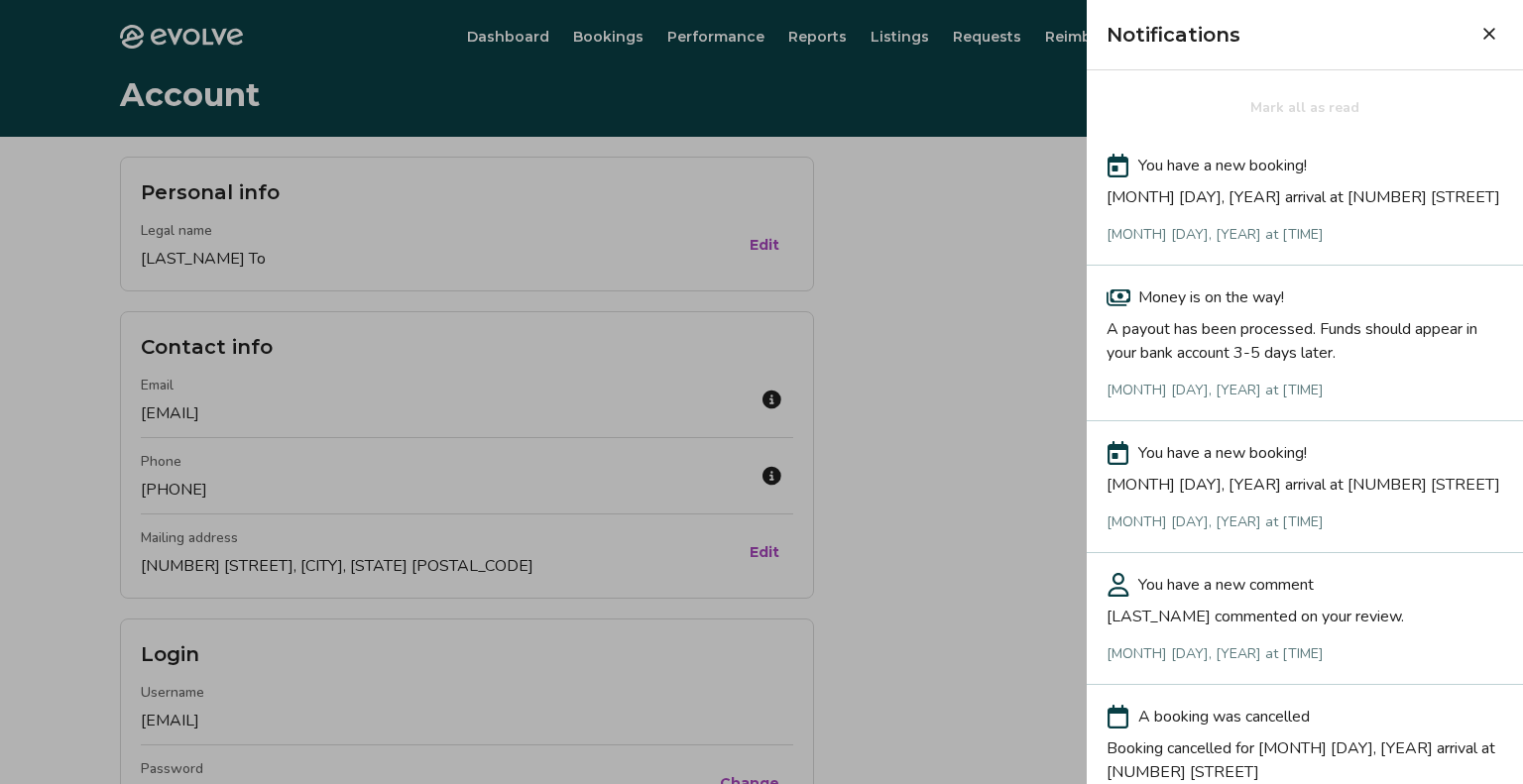 click at bounding box center [762, 392] 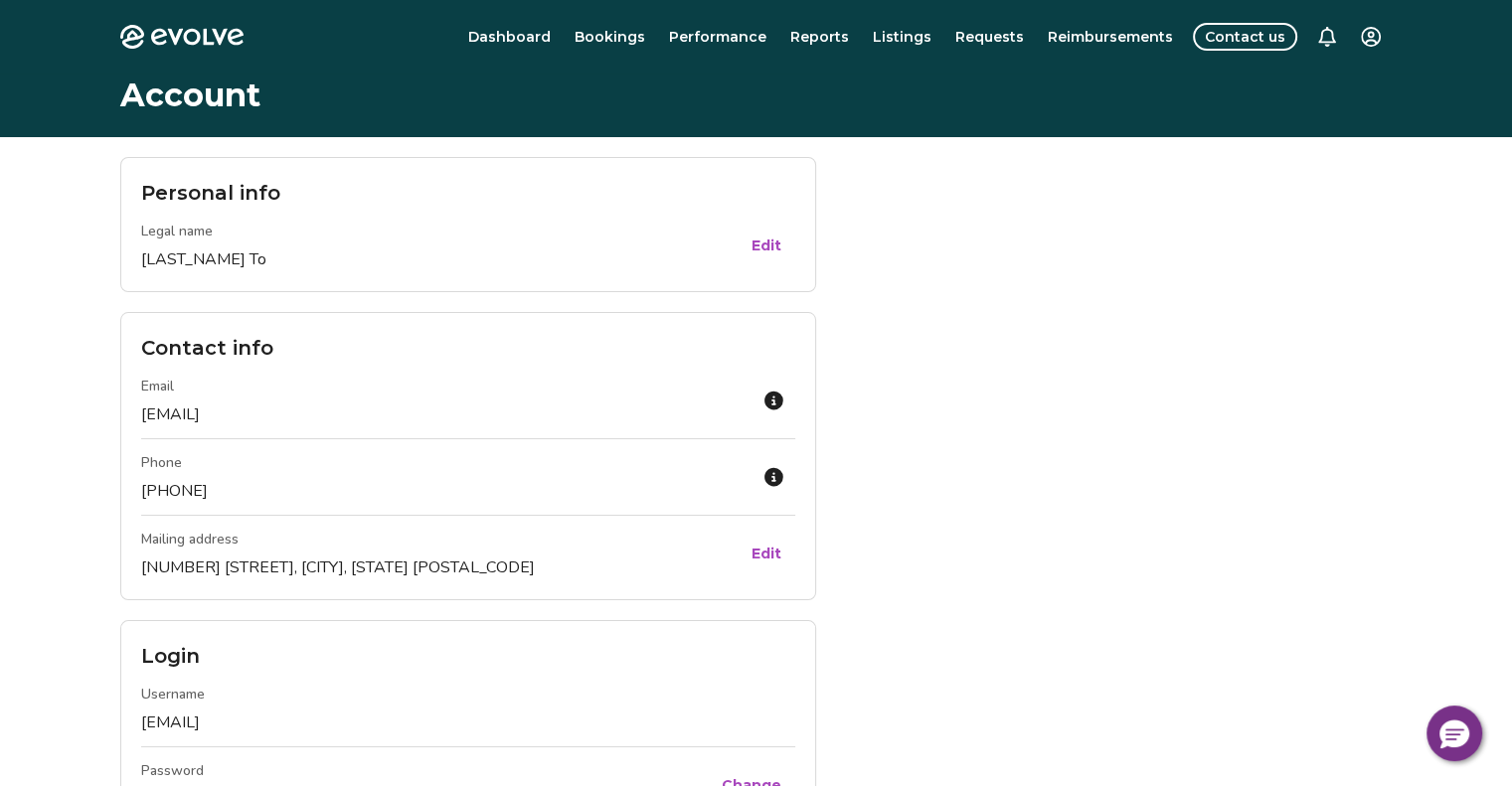 click on "Dashboard" at bounding box center [509, 37] 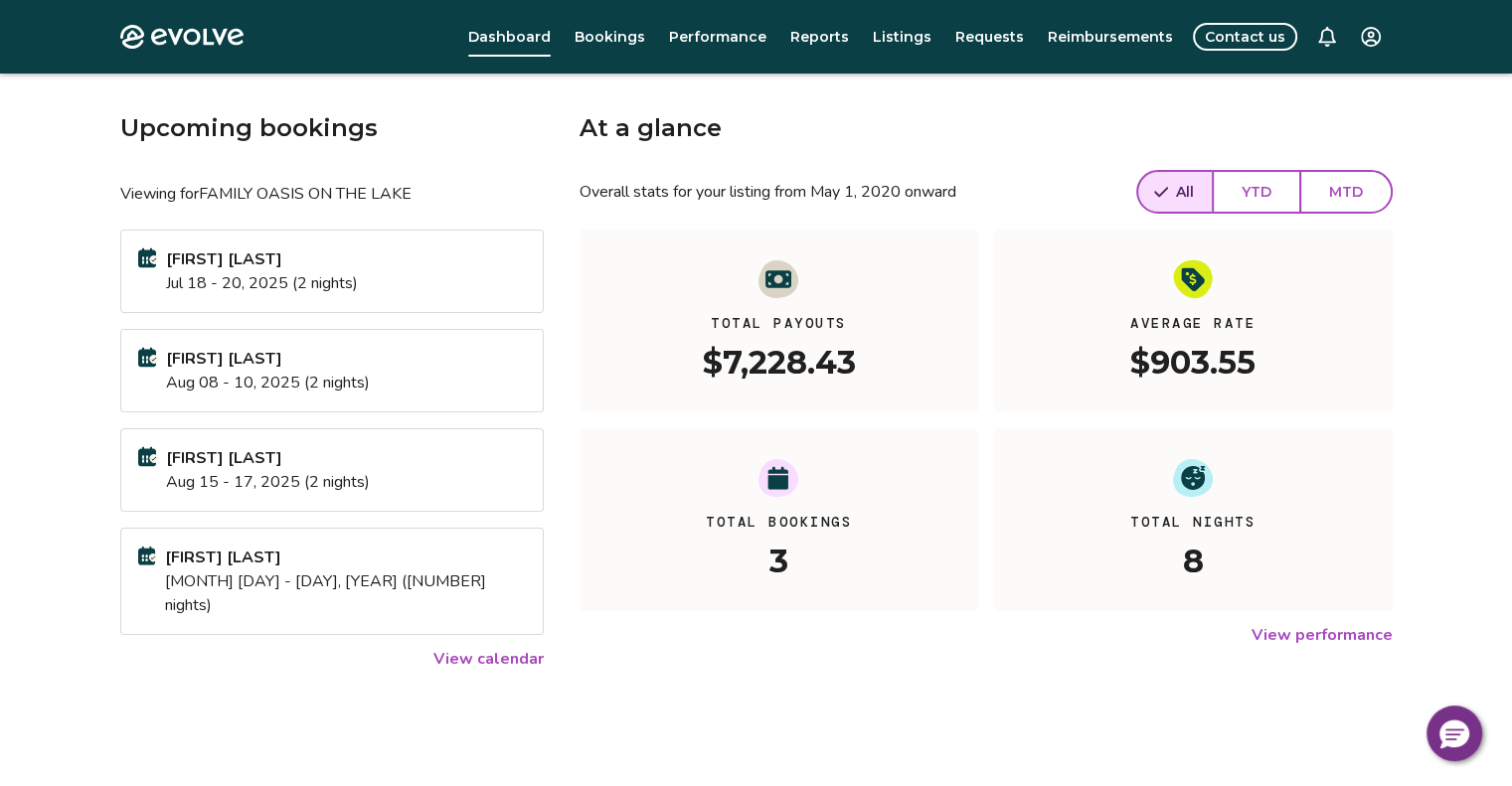 scroll, scrollTop: 0, scrollLeft: 0, axis: both 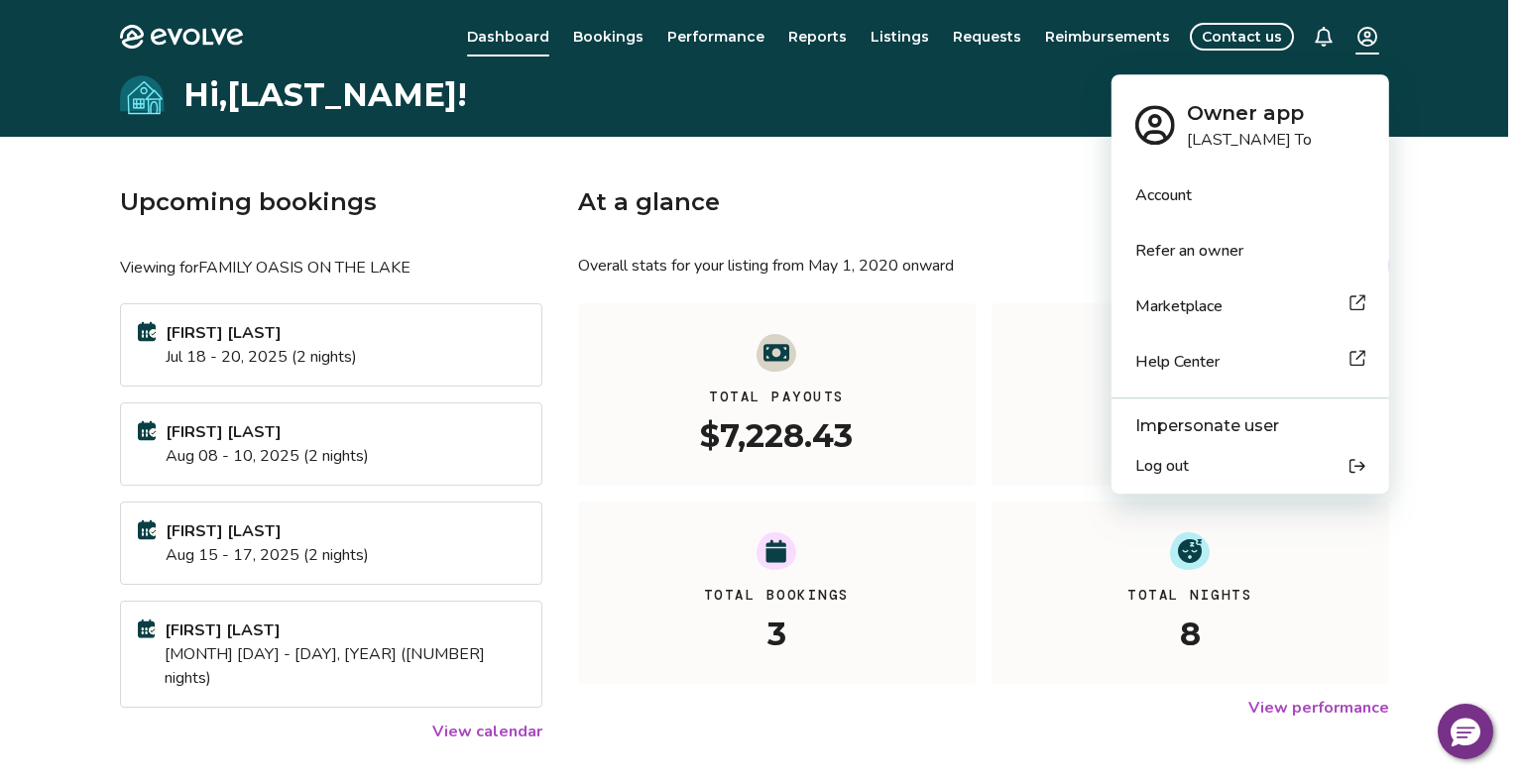 click on "Evolve Dashboard Bookings Performance Reports Listings Requests Reimbursements Contact us Hi,  [LAST_NAME] ! Upcoming bookings Viewing for  FAMILY OASIS ON THE LAKE [FIRST] [LAST] [MONTH] [DAY] - [DAY], [YEAR] ([NUMBER] nights) [FIRST] [LAST] [MONTH] [DAY] - [DAY], [YEAR] ([NUMBER] nights) [FIRST] [LAST] [MONTH] [DAY] - [DAY], [YEAR] ([NUMBER] nights) [FIRST] [LAST] [MONTH] [DAY] - [DAY], [YEAR] ([NUMBER] nights) View calendar At a glance Overall stats for your listing from [MONTH] [DAY], [YEAR] onward All YTD MTD Total Payouts [PRICE] Average Rate [PRICE] Total Bookings [NUMBER] Total Nights [NUMBER] View performance Looking for the booking site links to your listing? You can find these under the Listings overview © [YEAR]-[PRESENT_YEAR] Evolve Vacation Rental Network Privacy Policy | Terms of Service Owner app [LAST_NAME]   To Account Refer an owner Marketplace Help Center Impersonate user Log out" at bounding box center (762, 522) 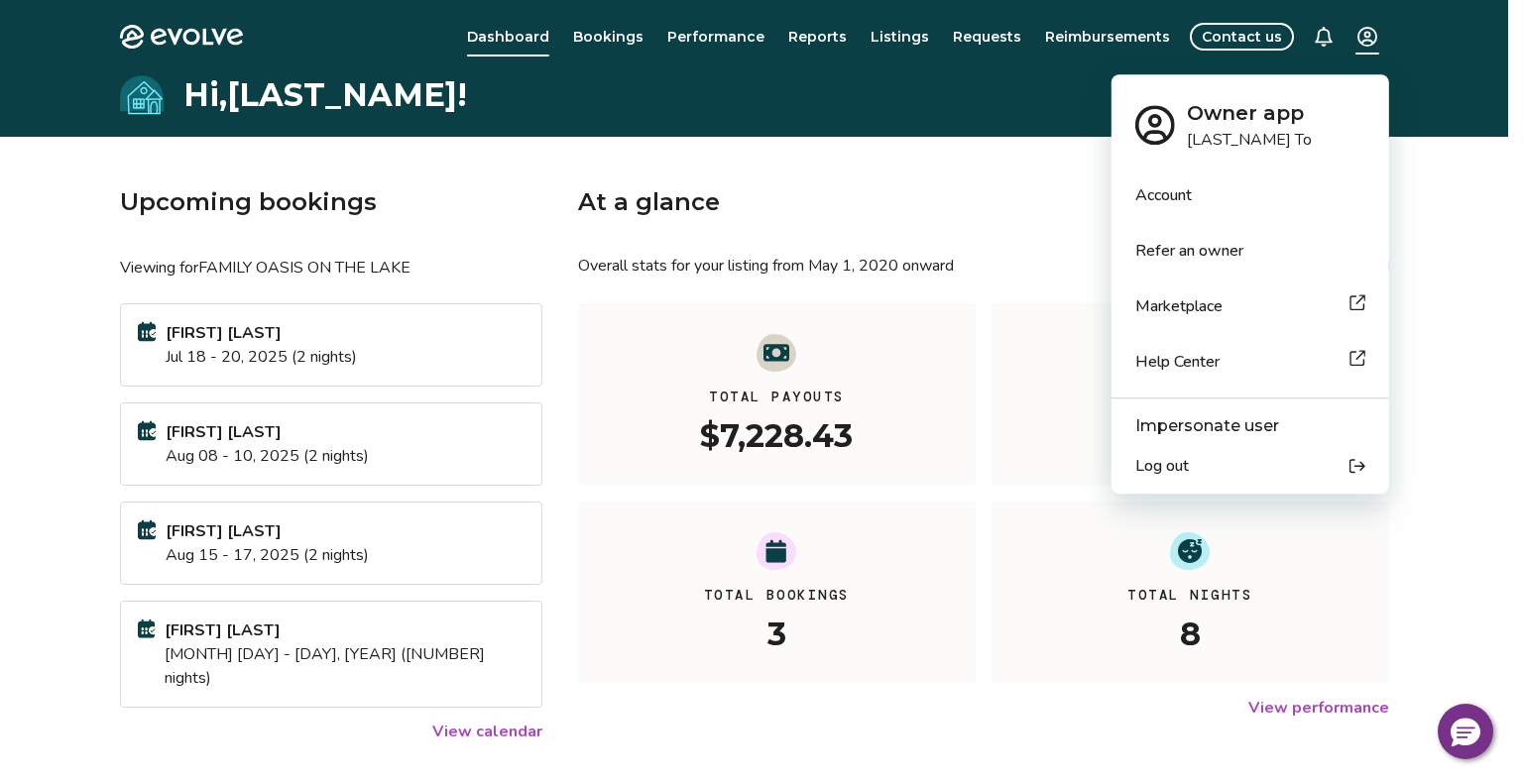 click on "Impersonate user" at bounding box center (1250, 426) 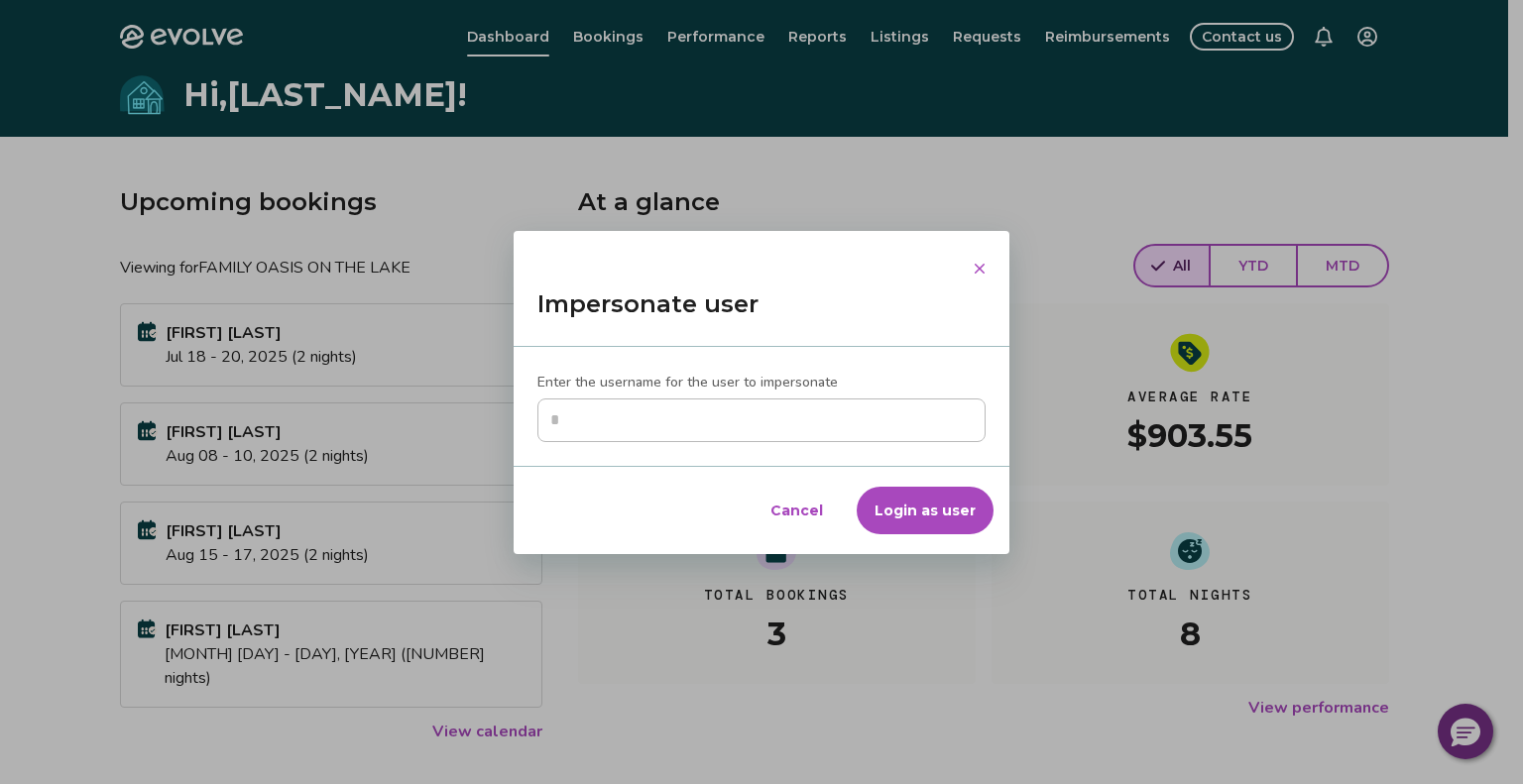 click on "Enter the username for the user to impersonate" at bounding box center [762, 420] 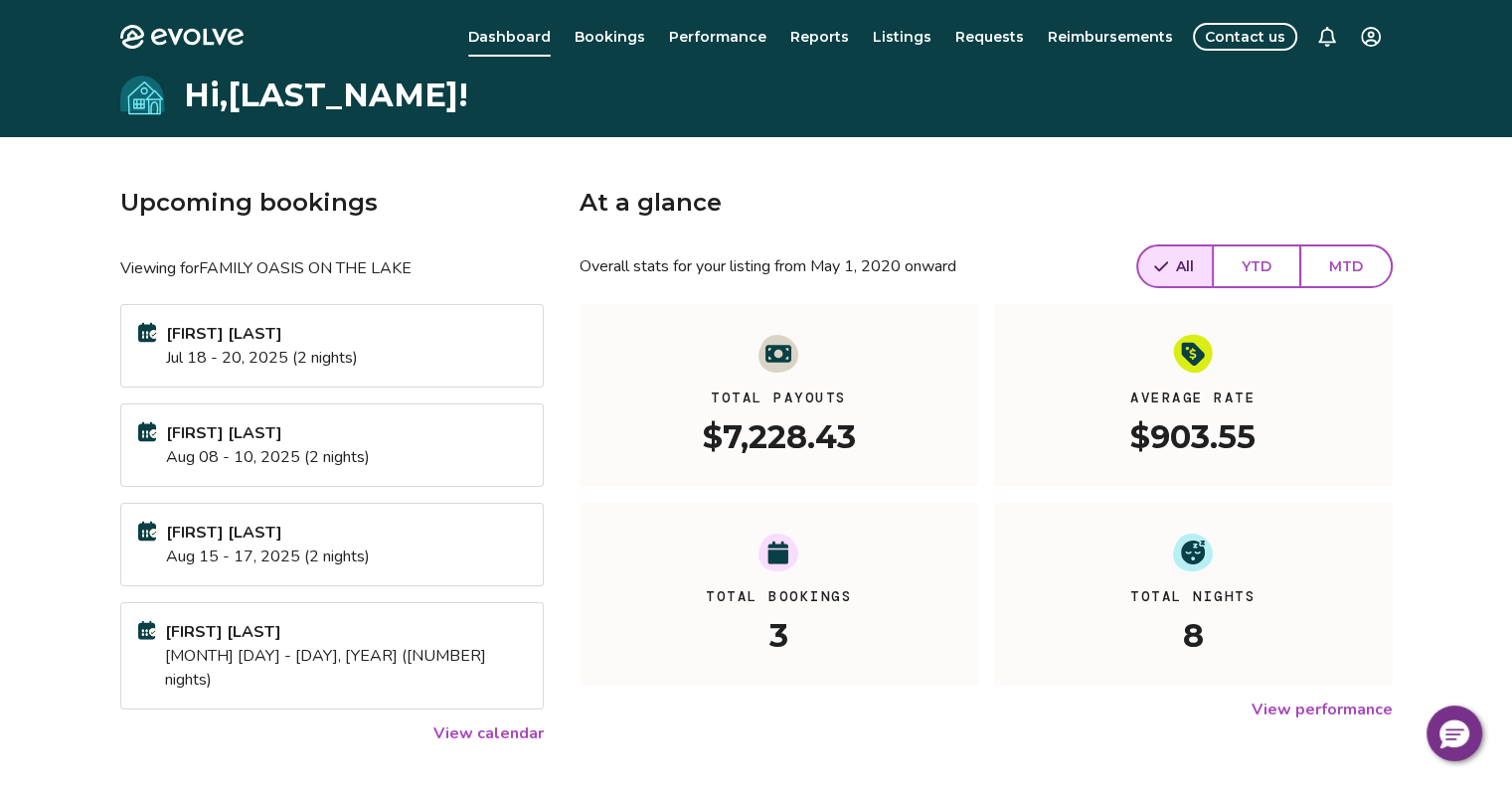 click on "At a glance" at bounding box center (985, 203) 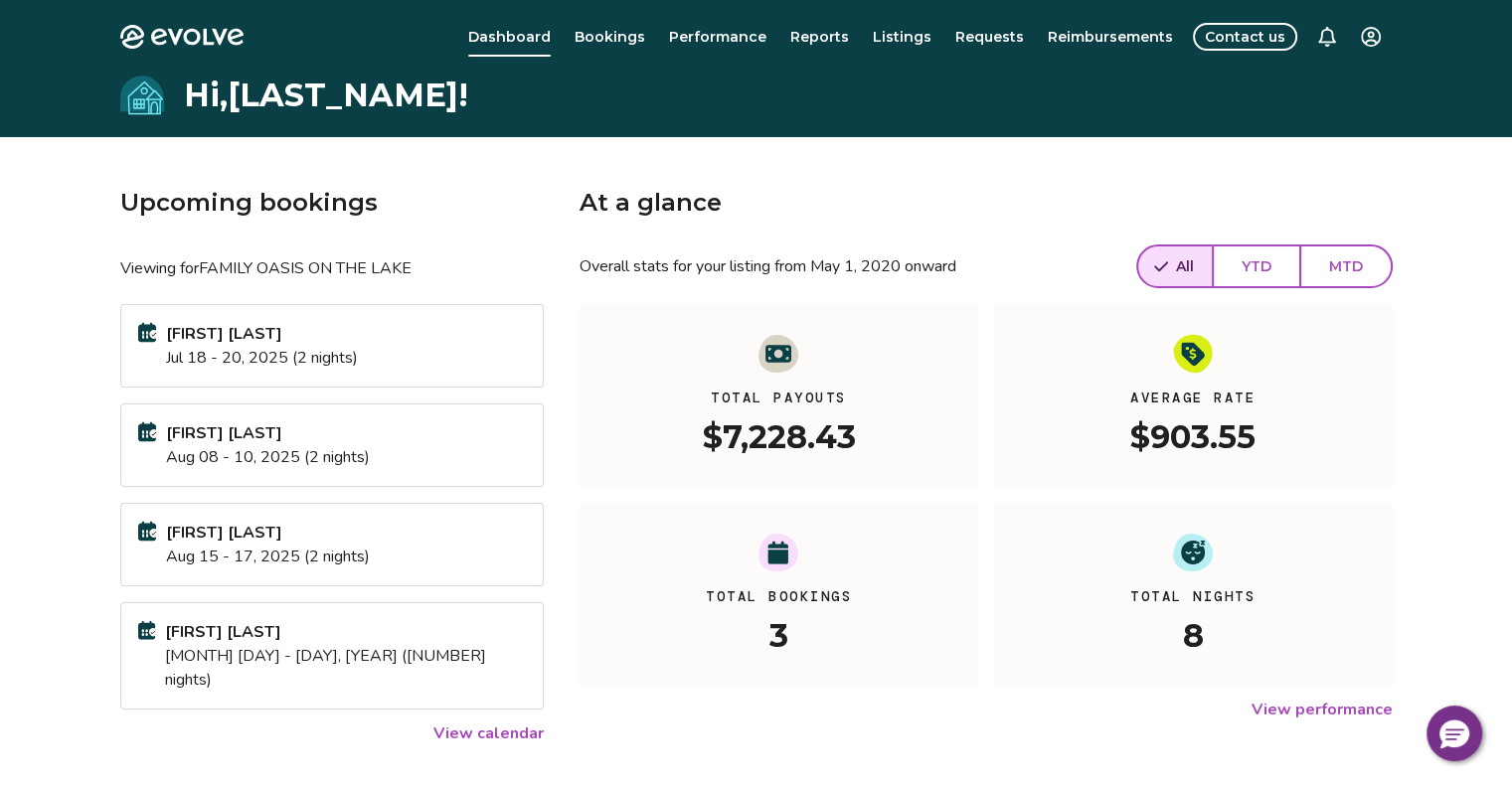 click on "Dashboard Bookings Performance Reports Listings Requests Reimbursements Contact us" at bounding box center [830, 37] 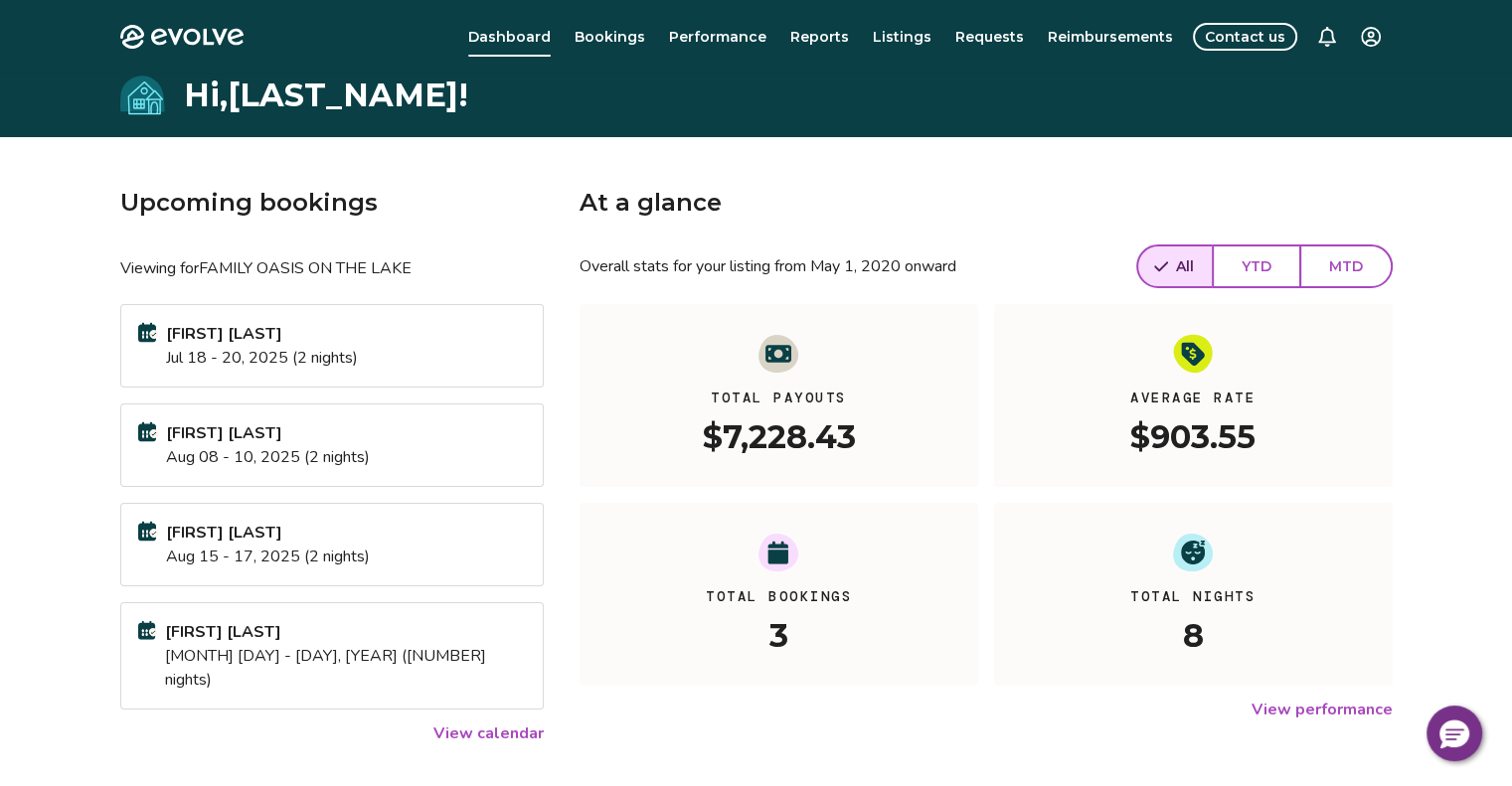 click on "Bookings" at bounding box center [609, 37] 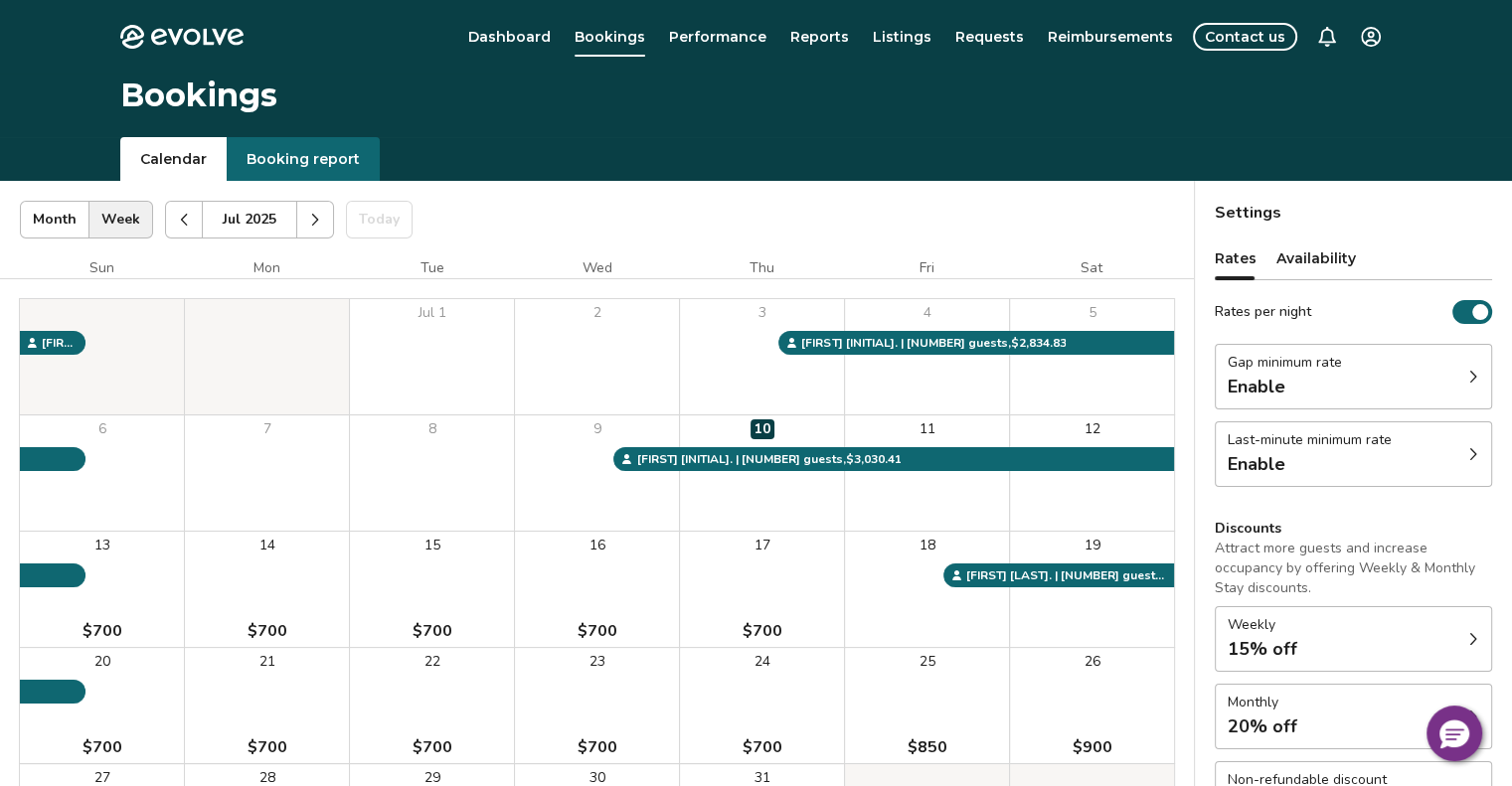 click on "Performance" at bounding box center (718, 37) 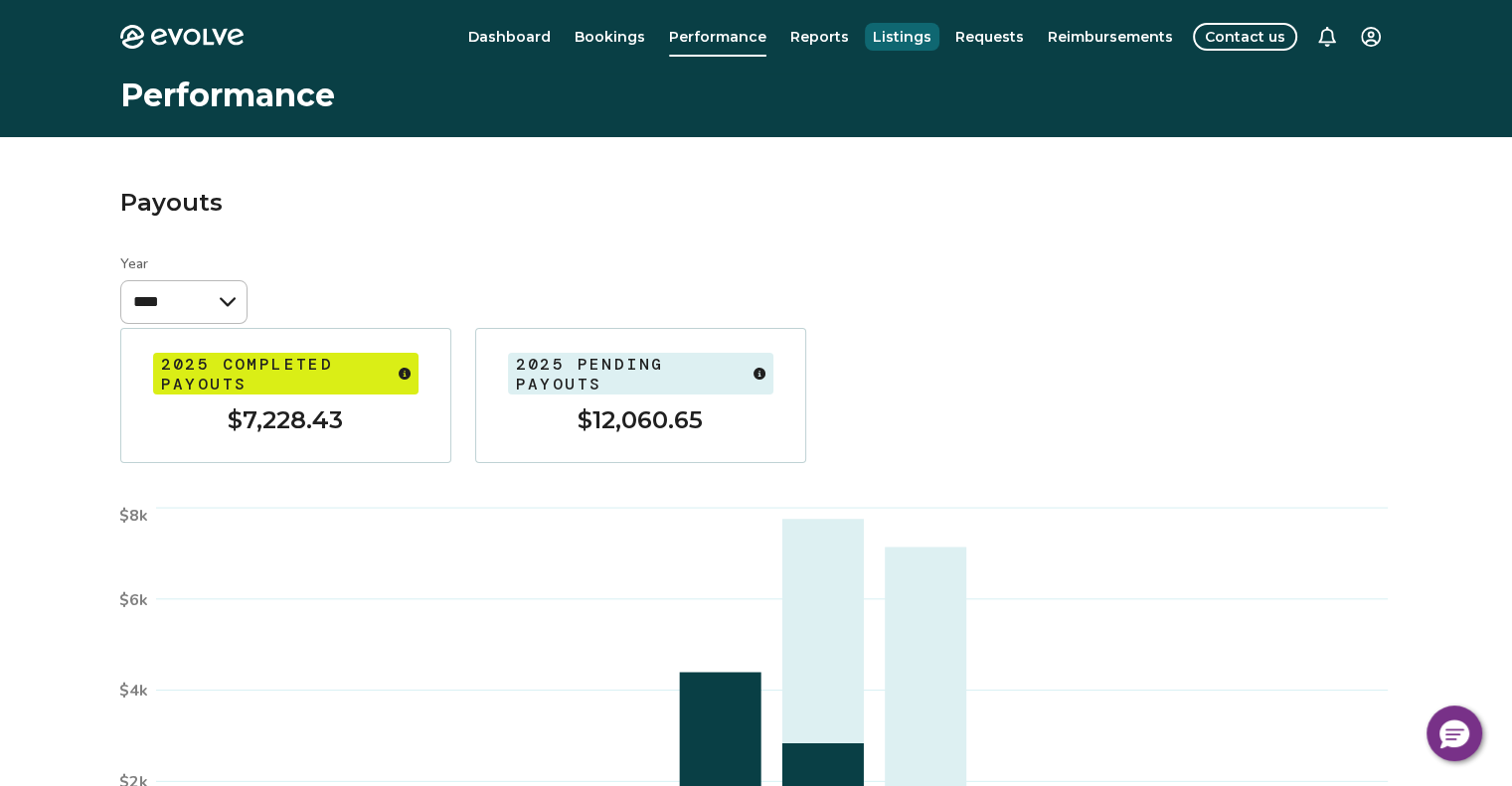 click on "Listings" at bounding box center [902, 37] 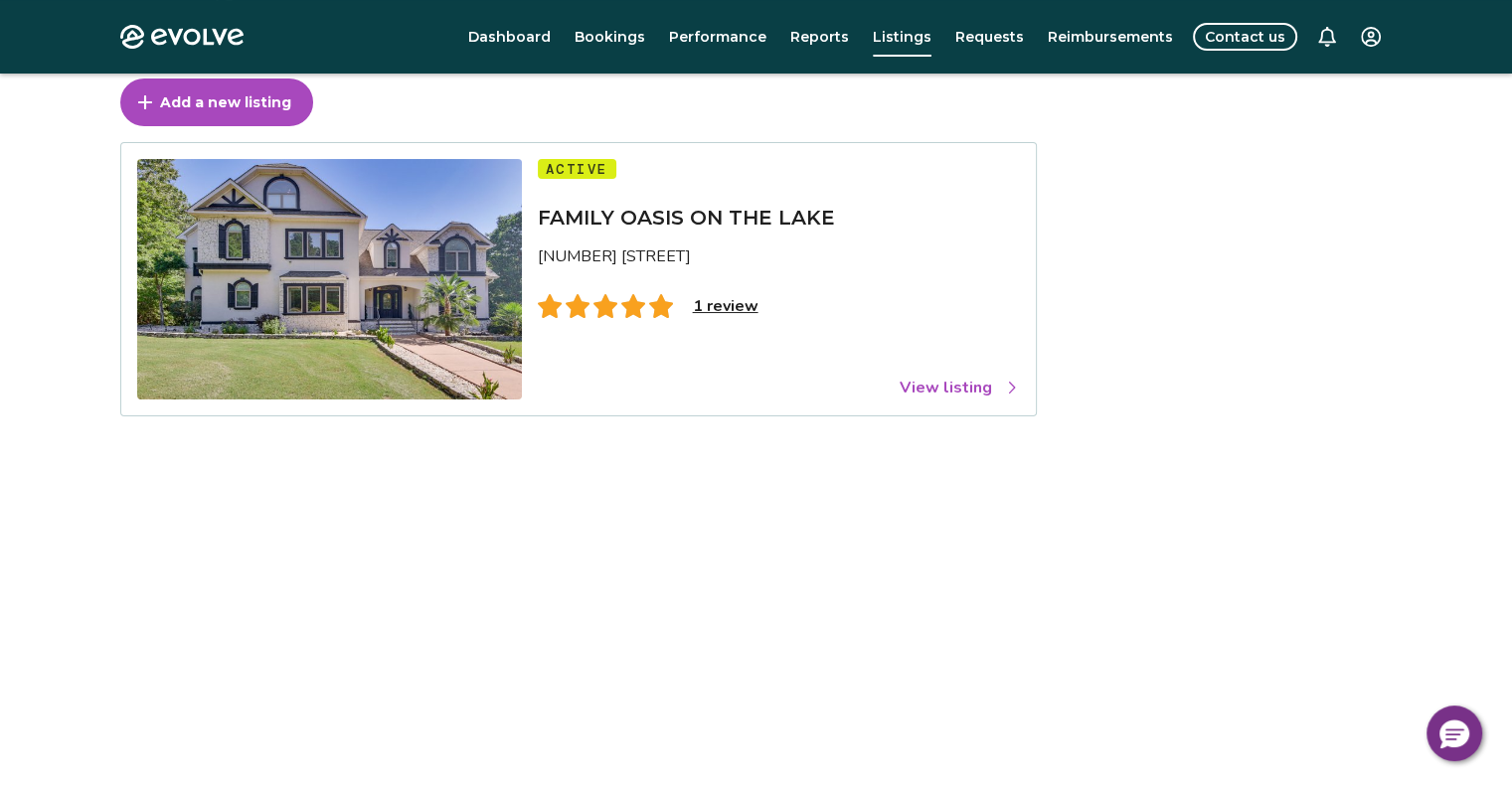 scroll, scrollTop: 241, scrollLeft: 0, axis: vertical 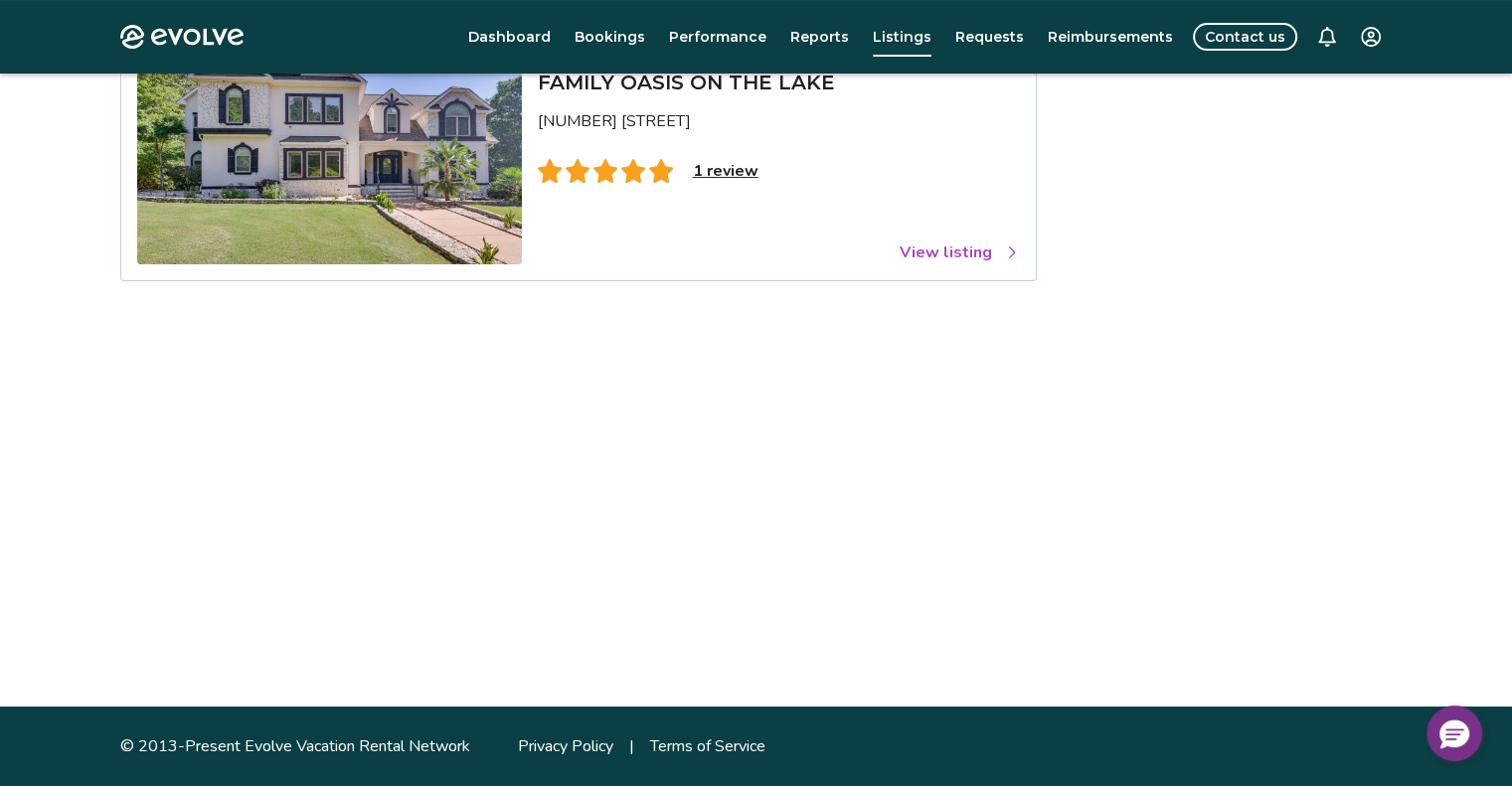 click on "View listing" at bounding box center (959, 252) 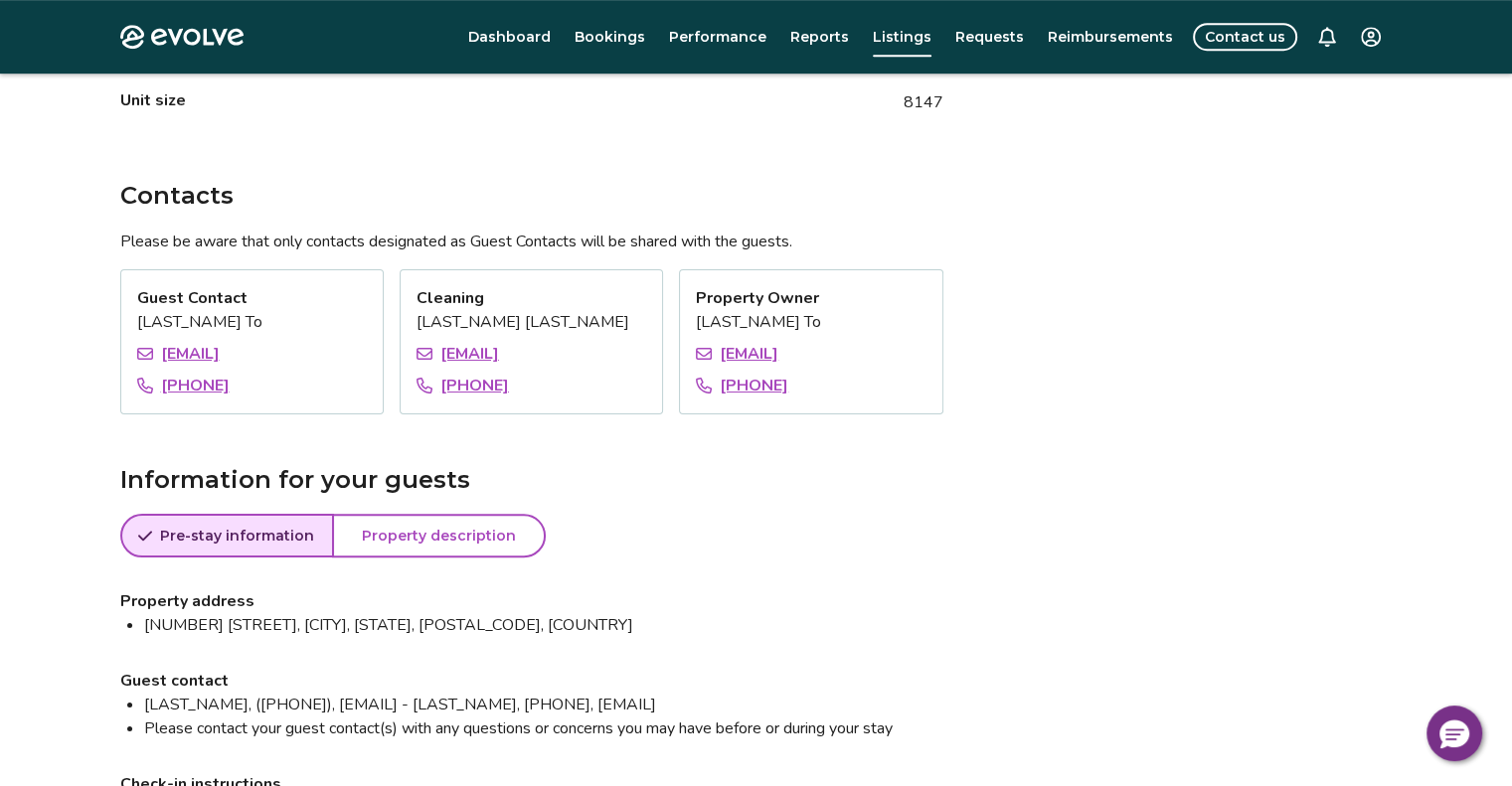 scroll, scrollTop: 1391, scrollLeft: 0, axis: vertical 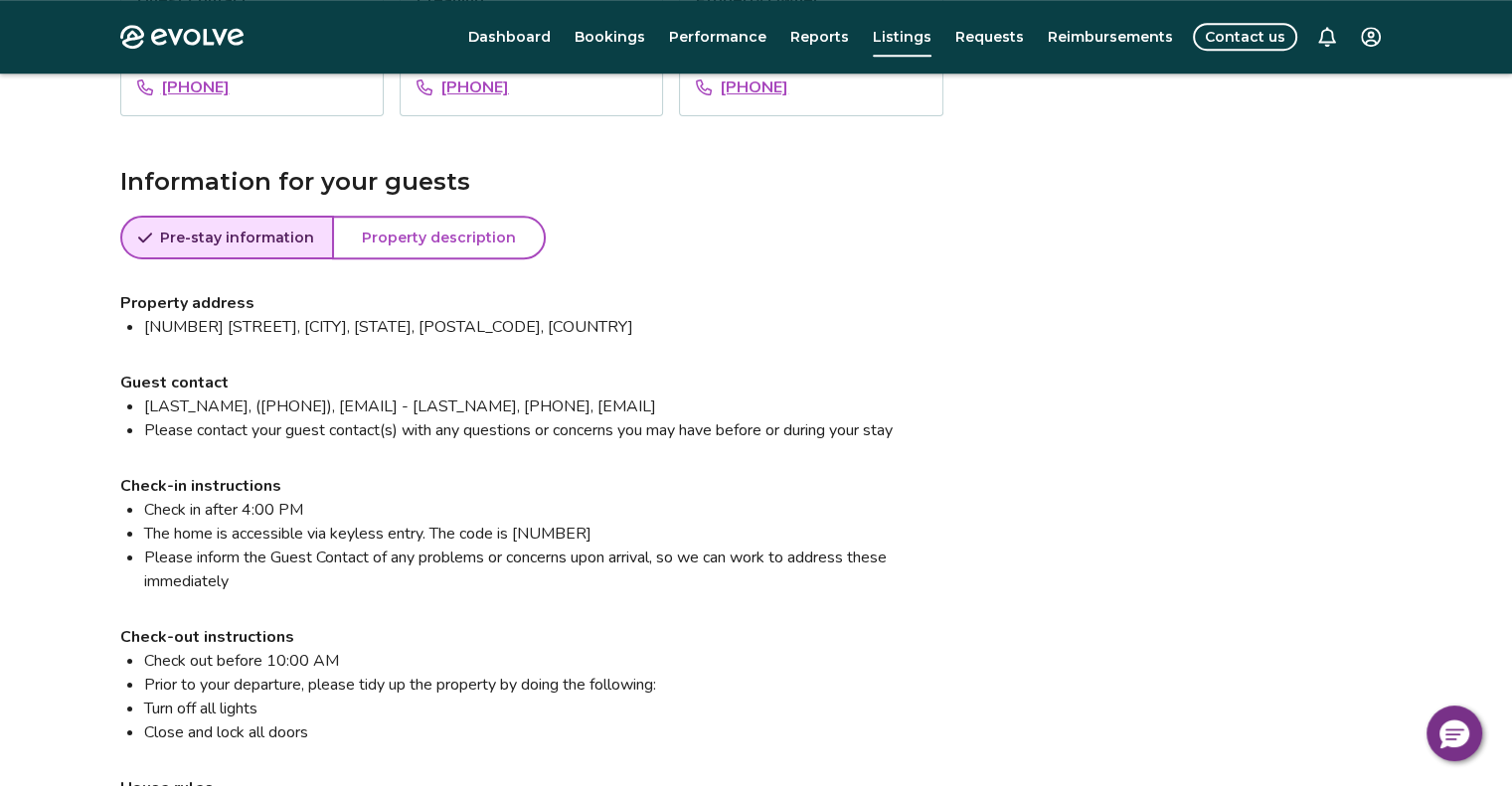 click on "Property description" at bounding box center [438, 237] 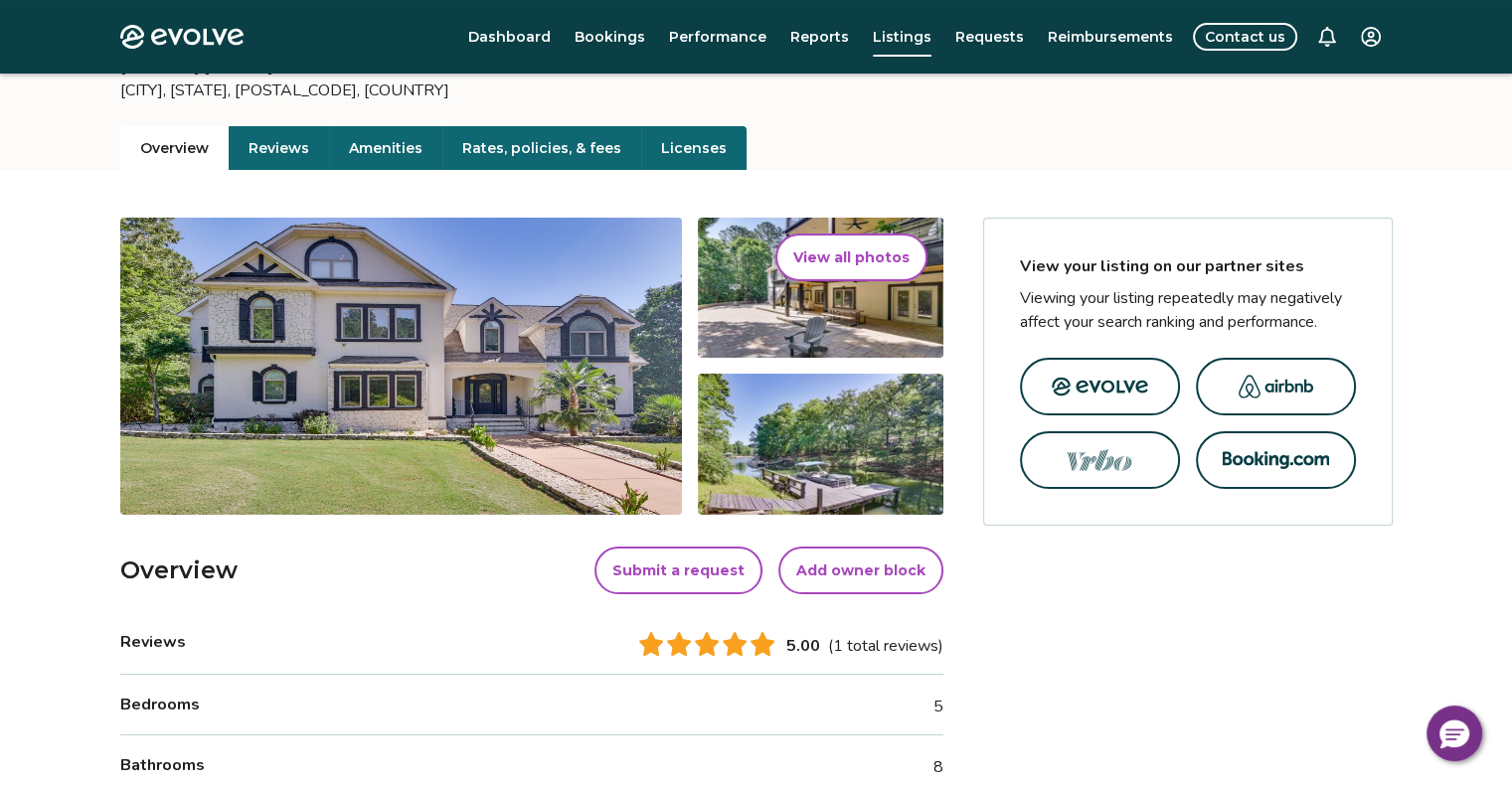 scroll, scrollTop: 0, scrollLeft: 0, axis: both 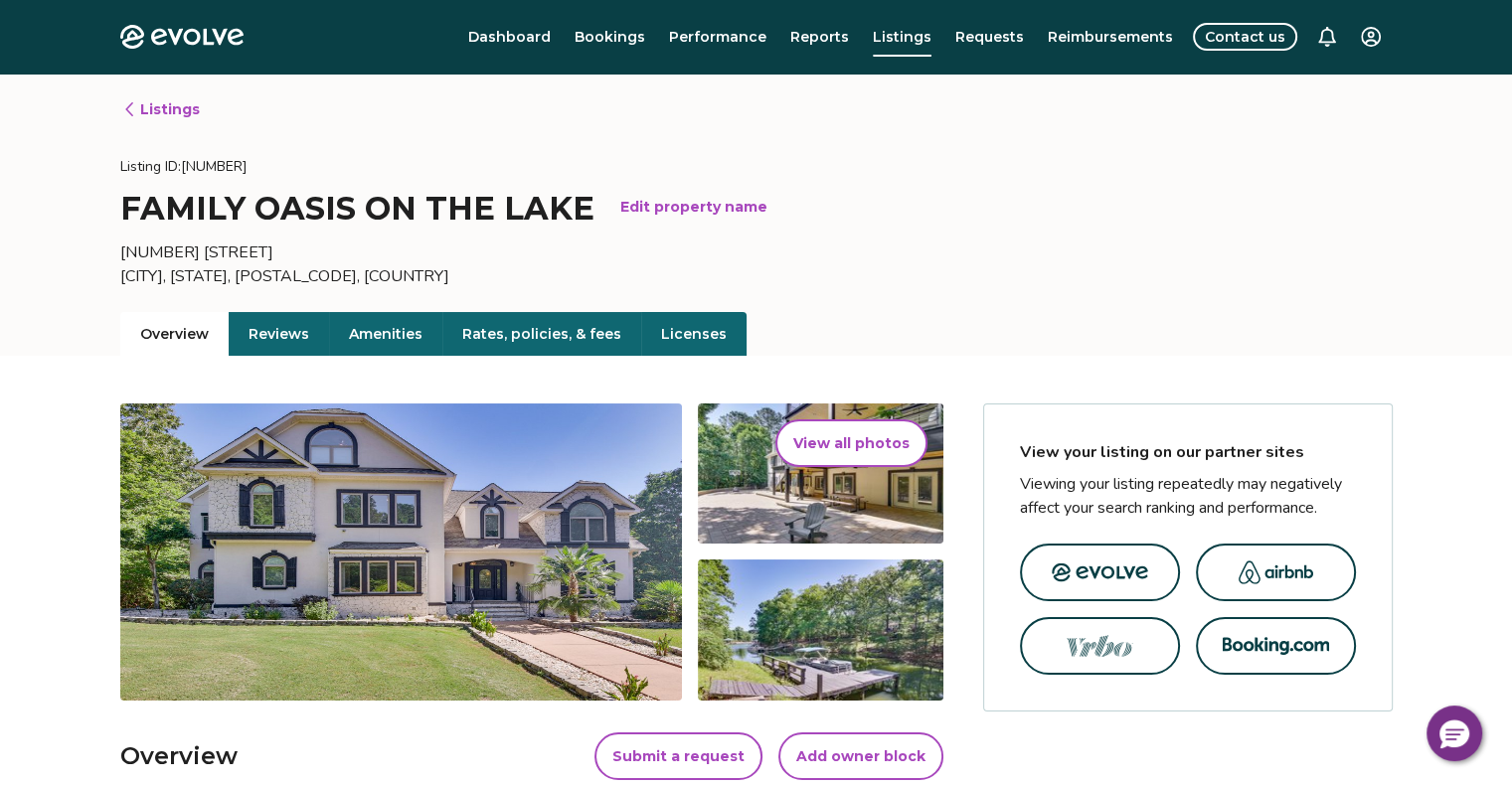 click on "Listing ID:  [NUMBER]" at bounding box center [756, 167] 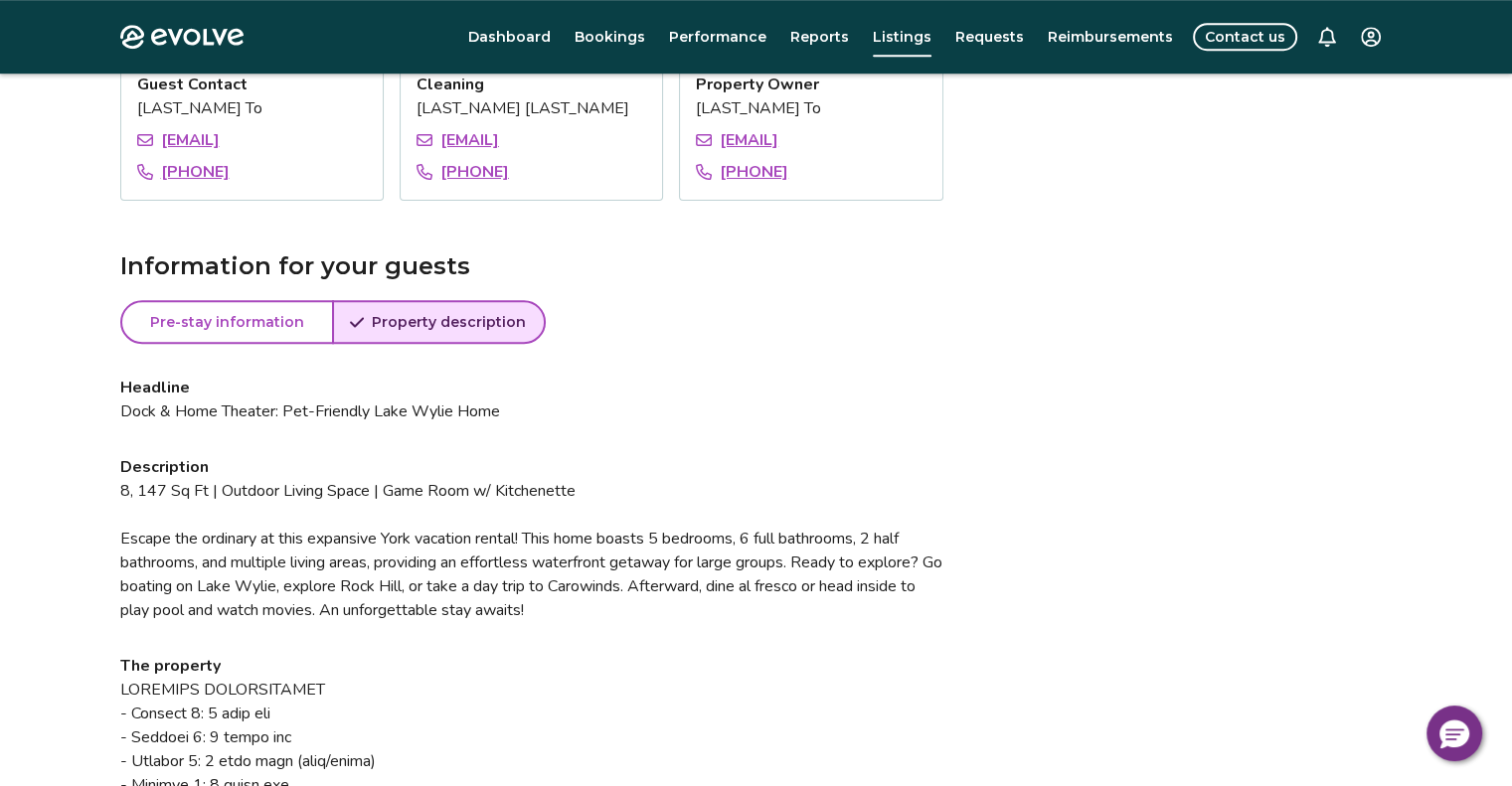 scroll, scrollTop: 1093, scrollLeft: 0, axis: vertical 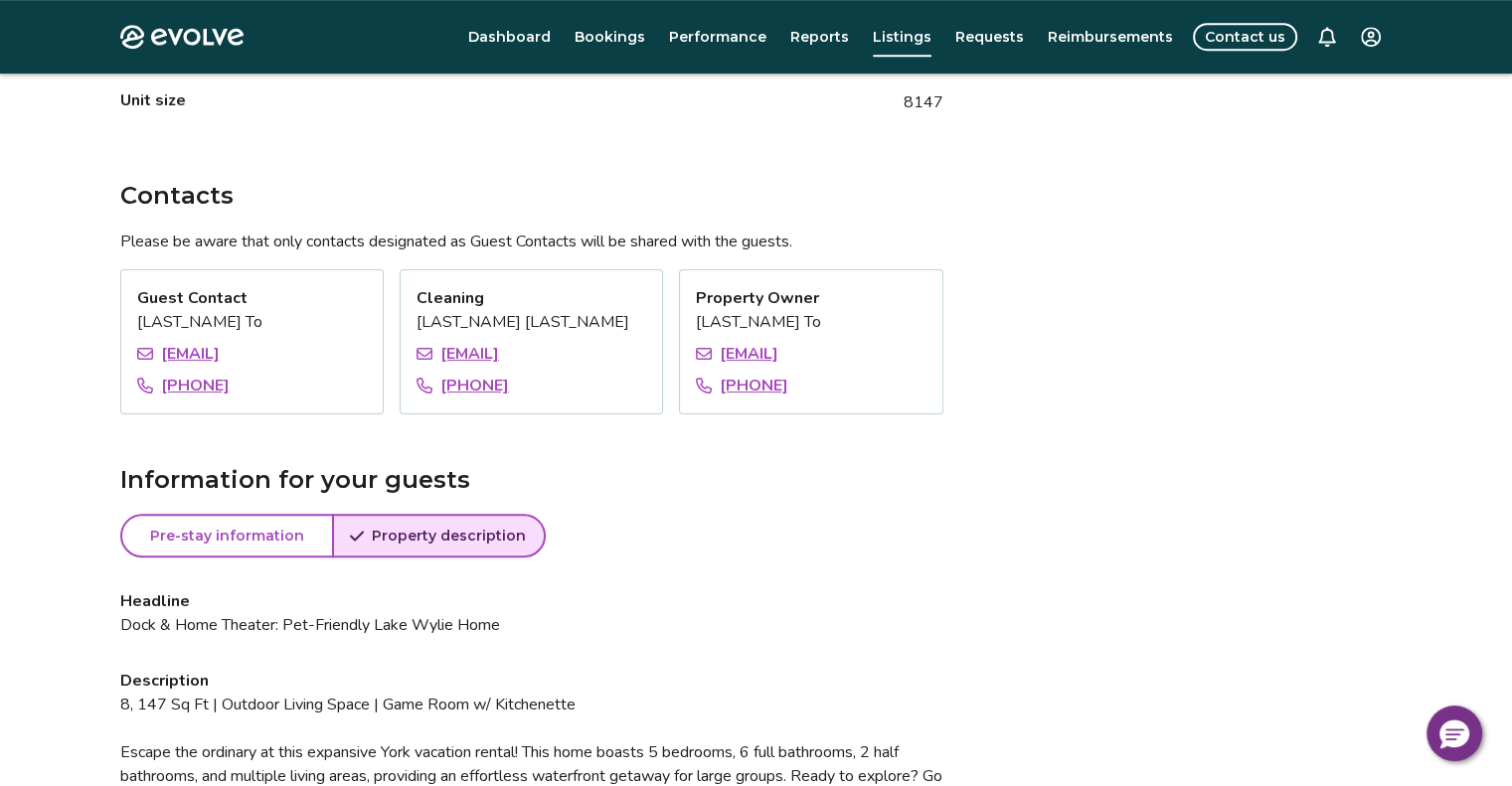 click on "View your listing on our partner sites Viewing your listing repeatedly may negatively affect your search ranking and performance." at bounding box center (1188, 1086) 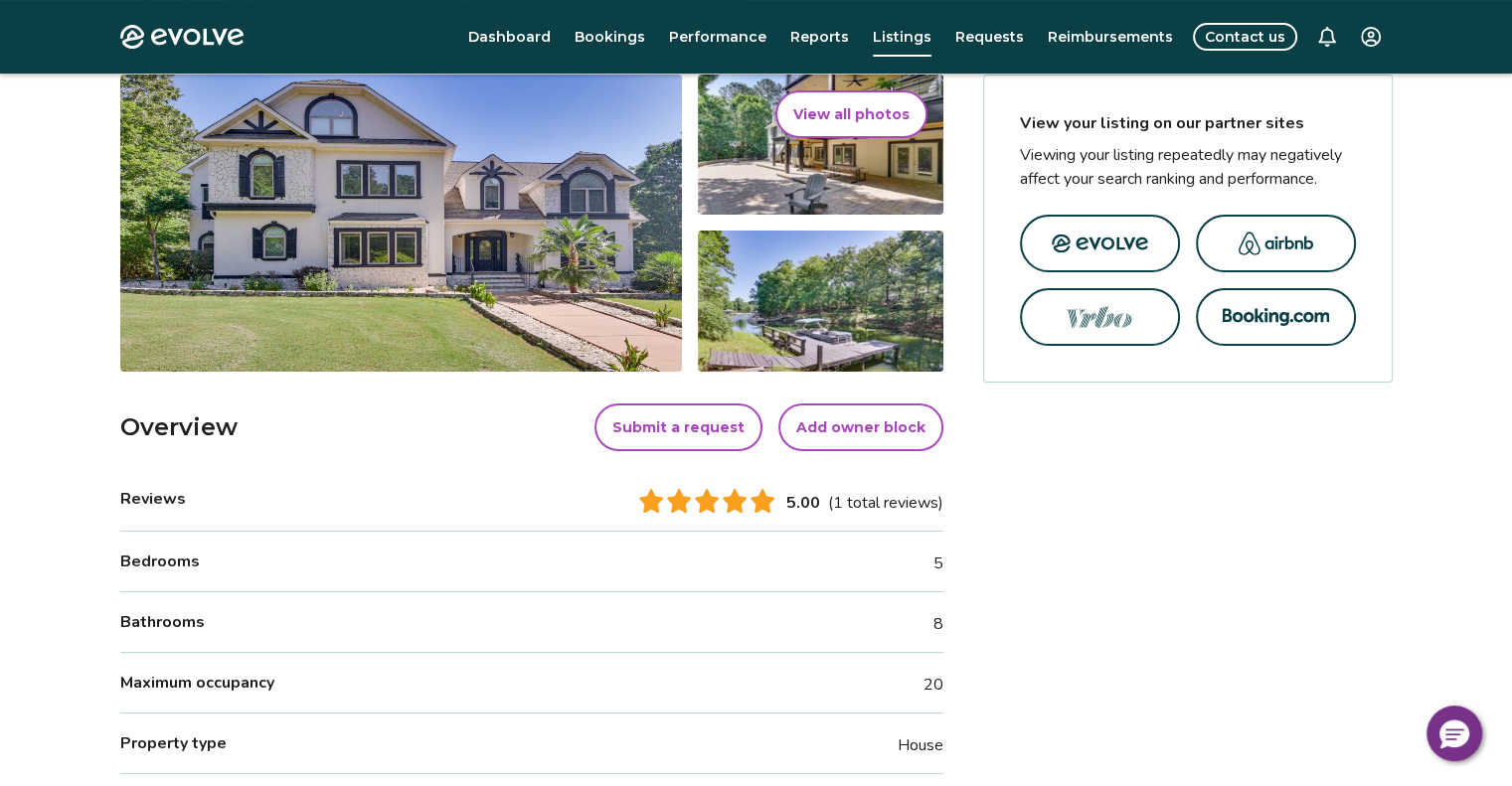 scroll, scrollTop: 0, scrollLeft: 0, axis: both 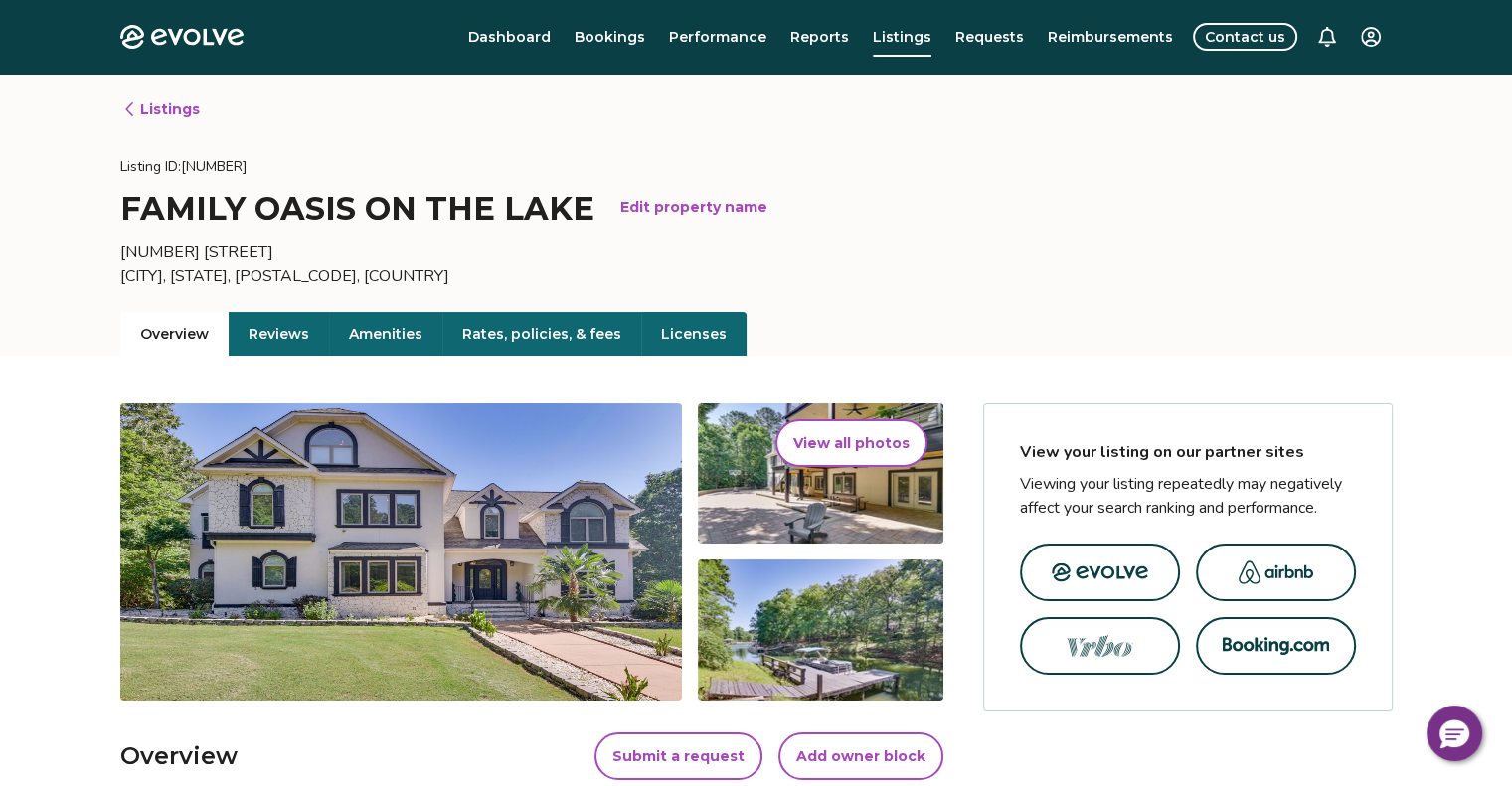 click on "Listing ID:  [NUMBER] [CITY], [STATE], [POSTAL_CODE], [COUNTRY] Overview Submit a request Add owner block Reviews [NUMBER].[NUMBER] ([NUMBER] total reviews) Bedrooms [NUMBER] Bathrooms [NUMBER] Maximum occupancy [NUMBER] Property type House Complex name N/A Unit size [NUMBER] Contacts Please be aware that only contacts designated as Guest Contacts will be shared with the guests. Guest Contact [LAST_NAME]   To [EMAIL]   [PHONE] Cleaning [LAST_NAME] [EMAIL]   [PHONE] Property Owner [LAST_NAME]   To [EMAIL]   [PHONE] Information for your guests Pre-stay information Pre-stay Property description Headline Dock & Home Theater: Pet-Friendly Lake Wylie Home Description The property House rules No smoking Pet friendly w/ [PRICE] fee (+ fees & taxes, [NUMBER] pet max) The location |" at bounding box center [756, 2057] 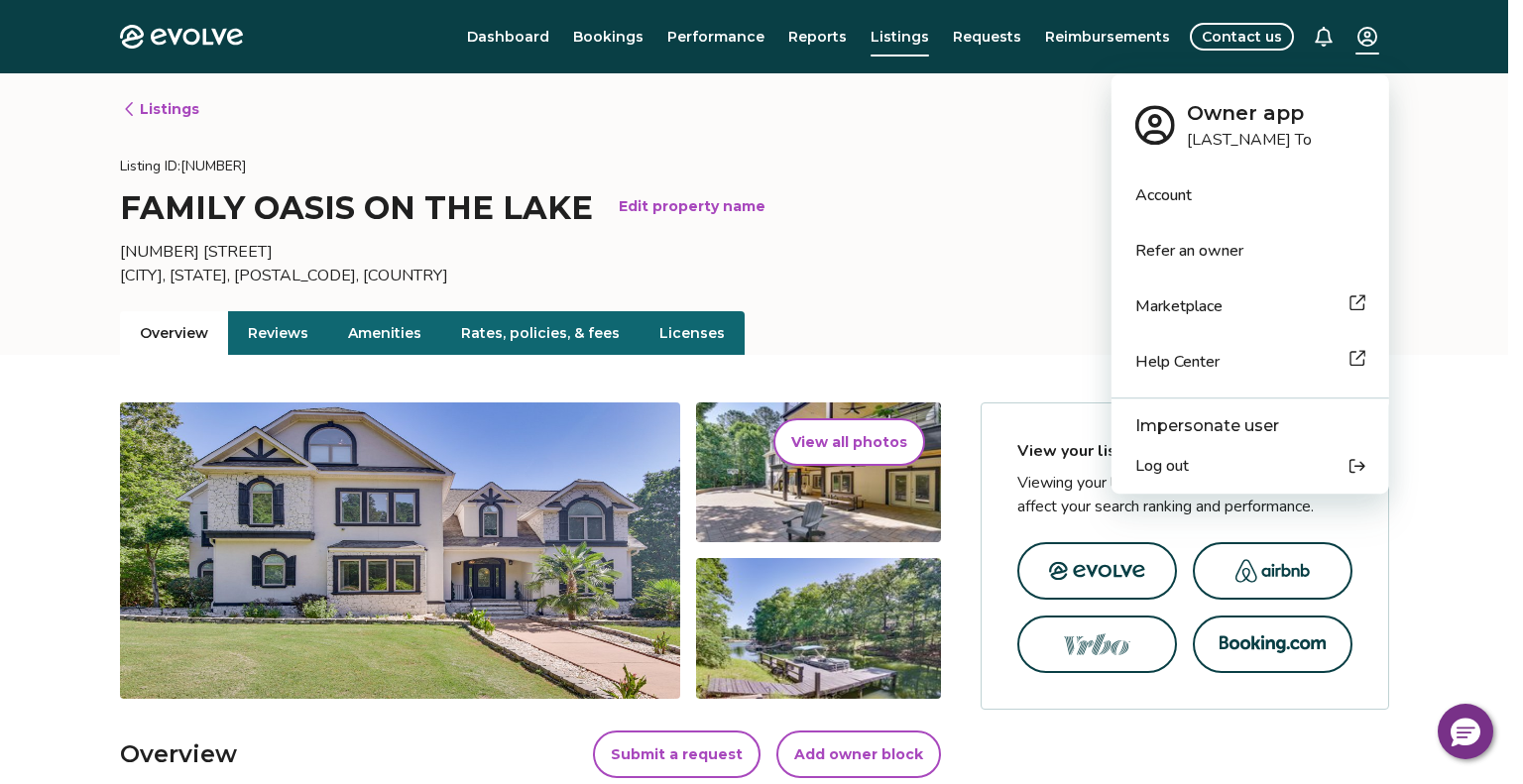click on "Log out" at bounding box center [1250, 466] 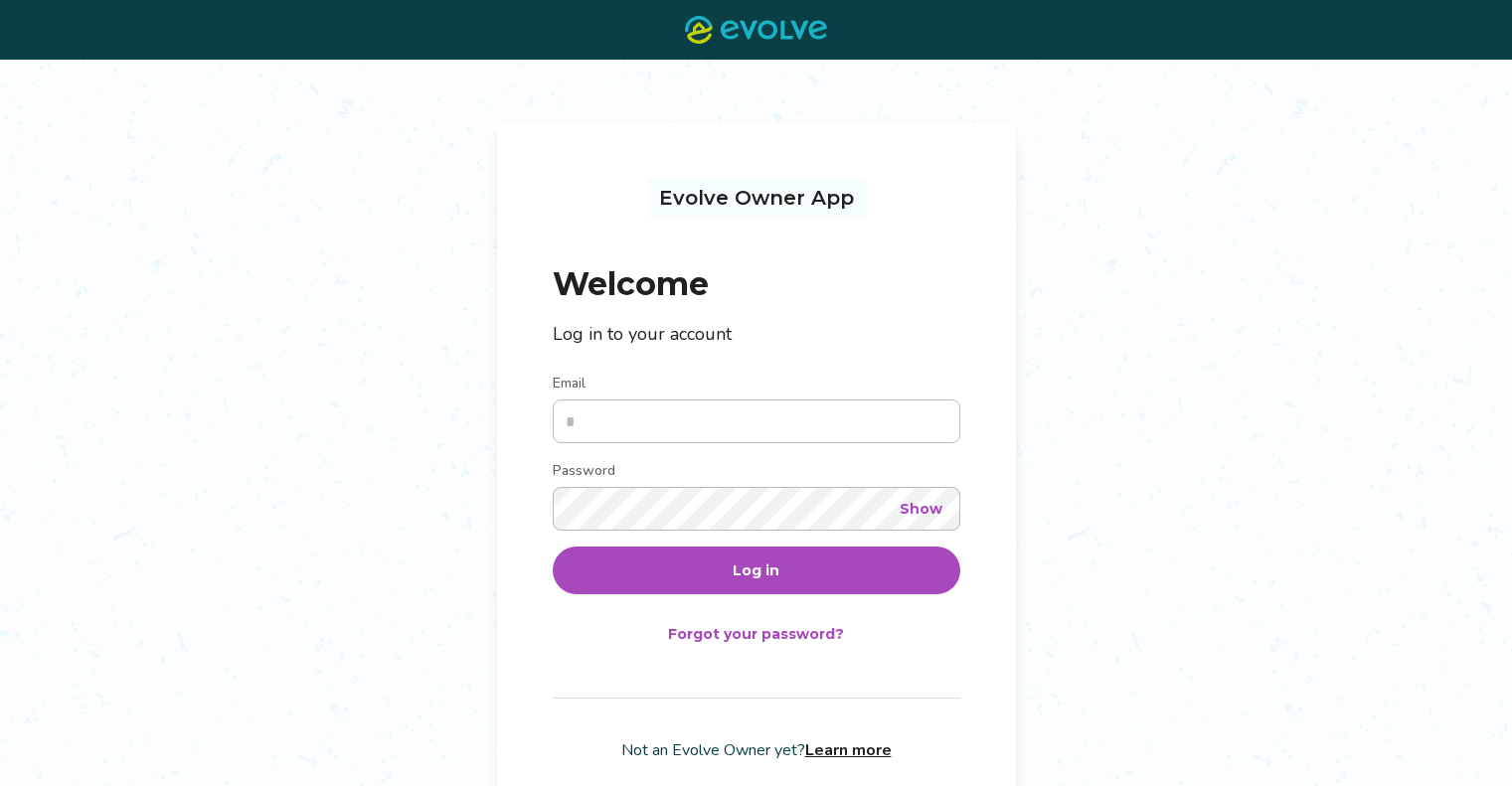 scroll, scrollTop: 0, scrollLeft: 0, axis: both 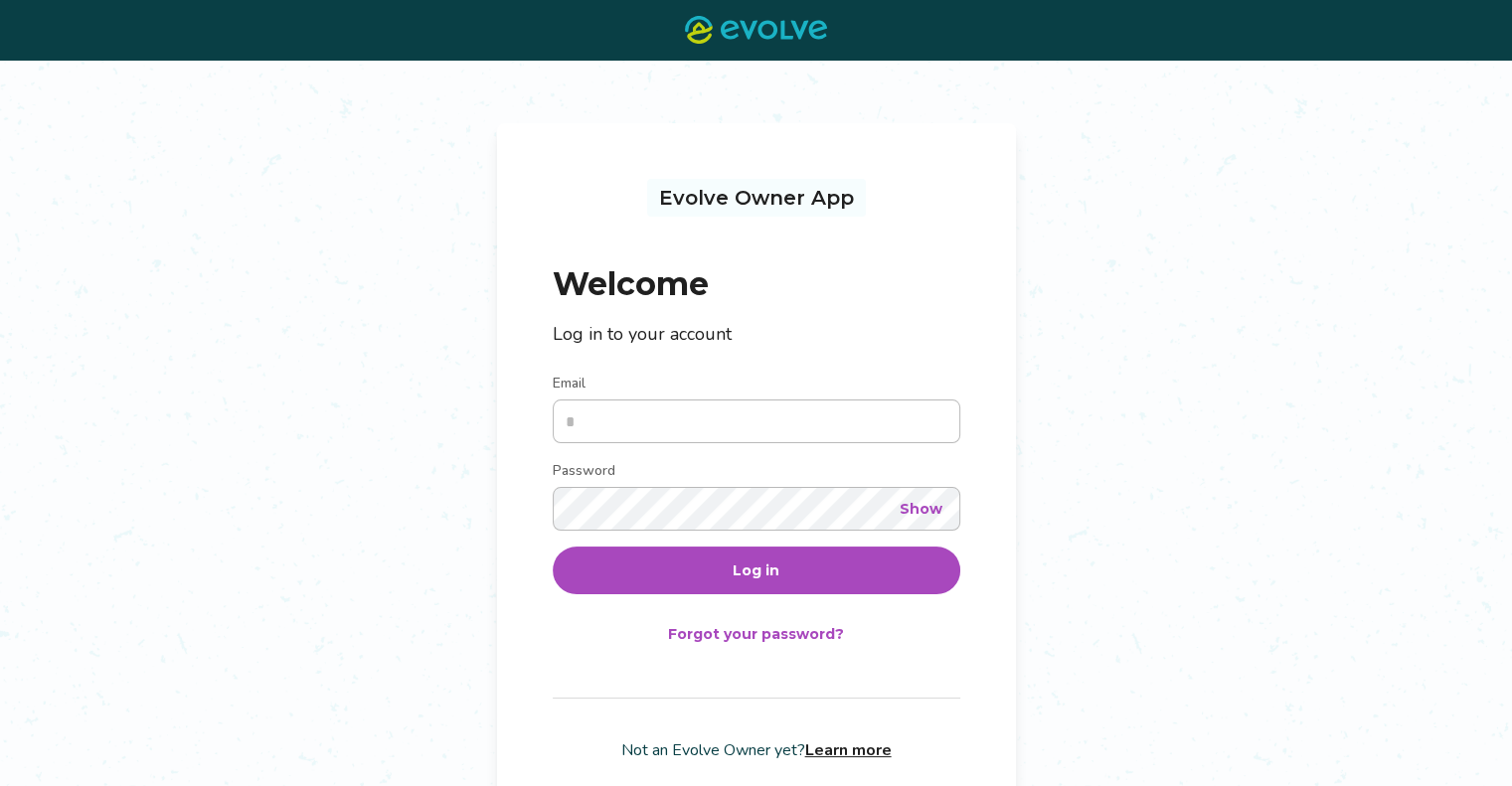 click on "Email" at bounding box center (756, 421) 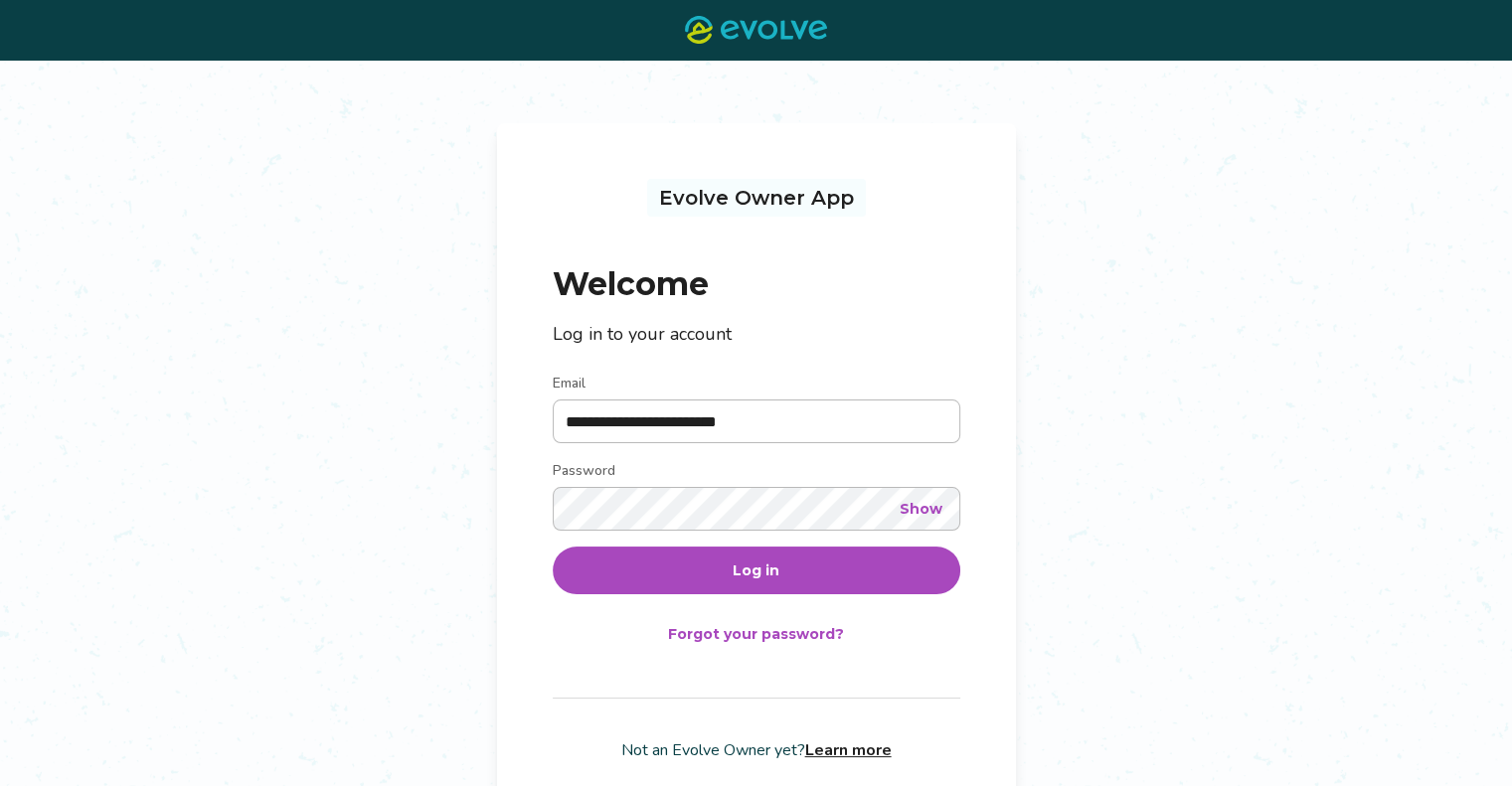 type on "**********" 